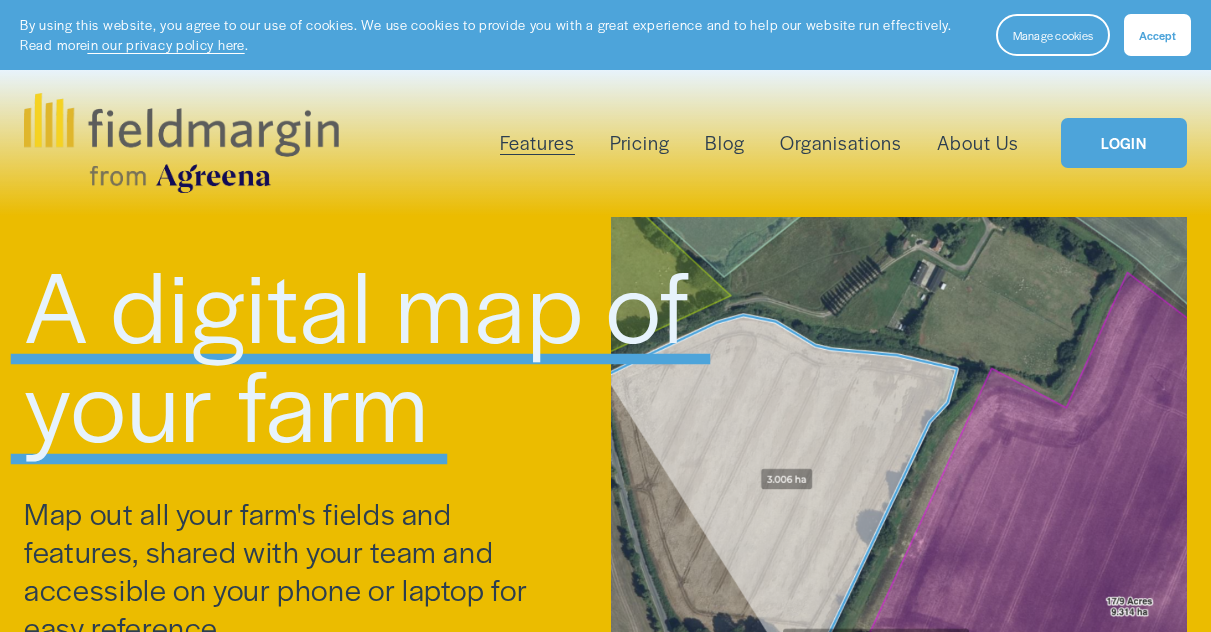scroll, scrollTop: 616, scrollLeft: 0, axis: vertical 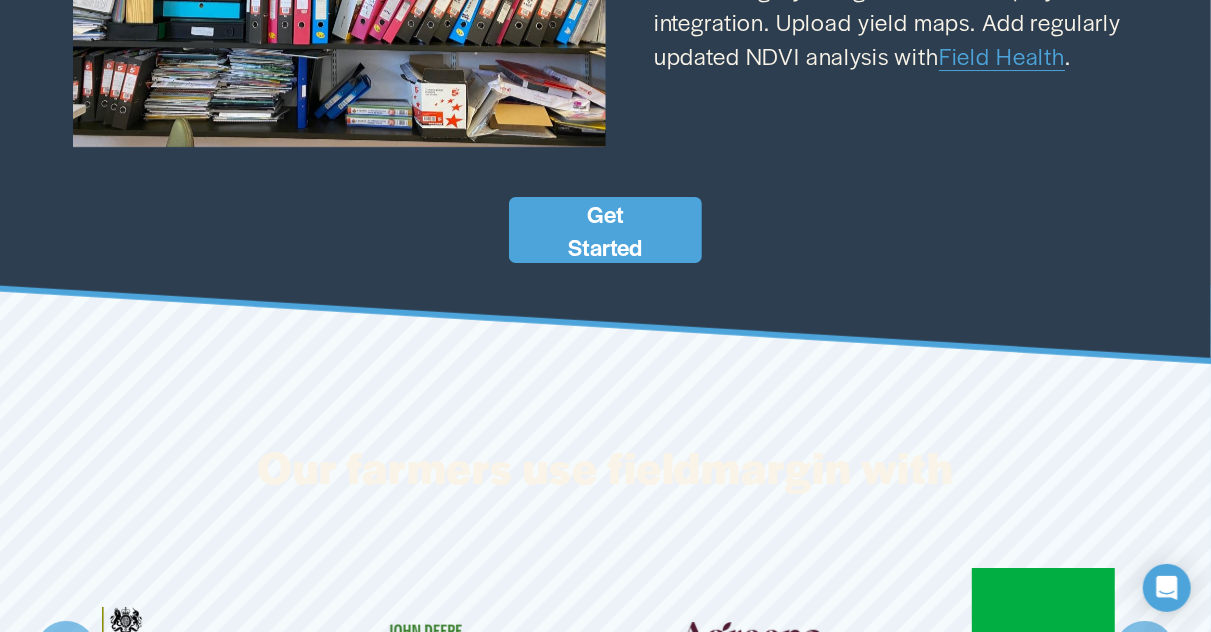 click on "Get Started" at bounding box center [606, 230] 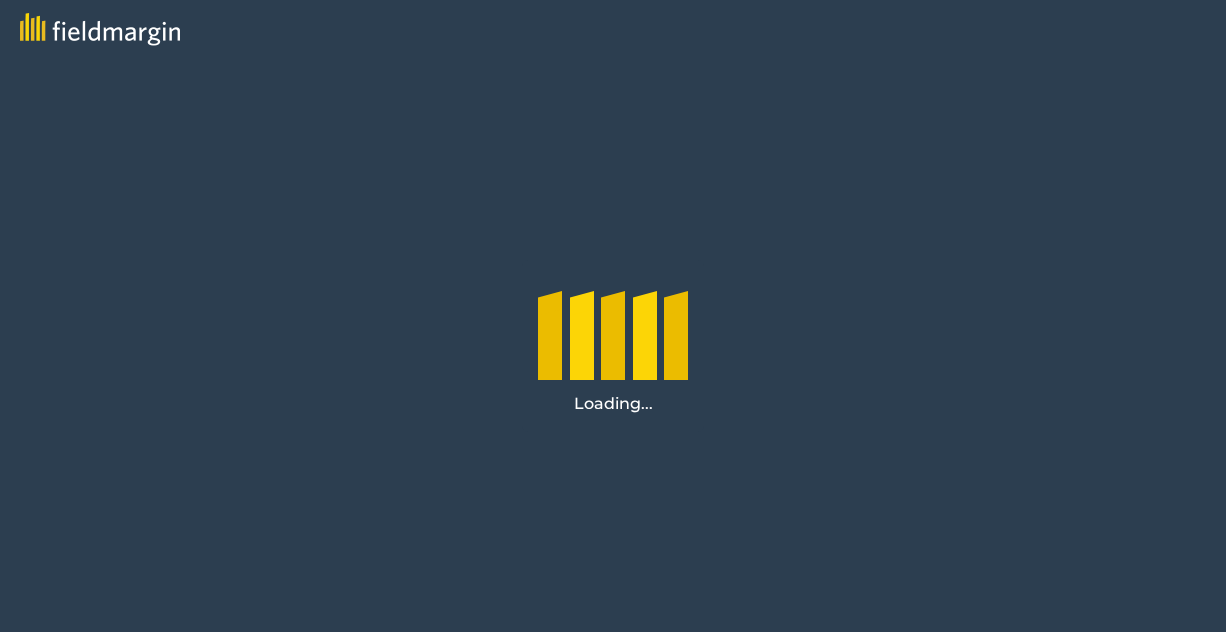 scroll, scrollTop: 0, scrollLeft: 0, axis: both 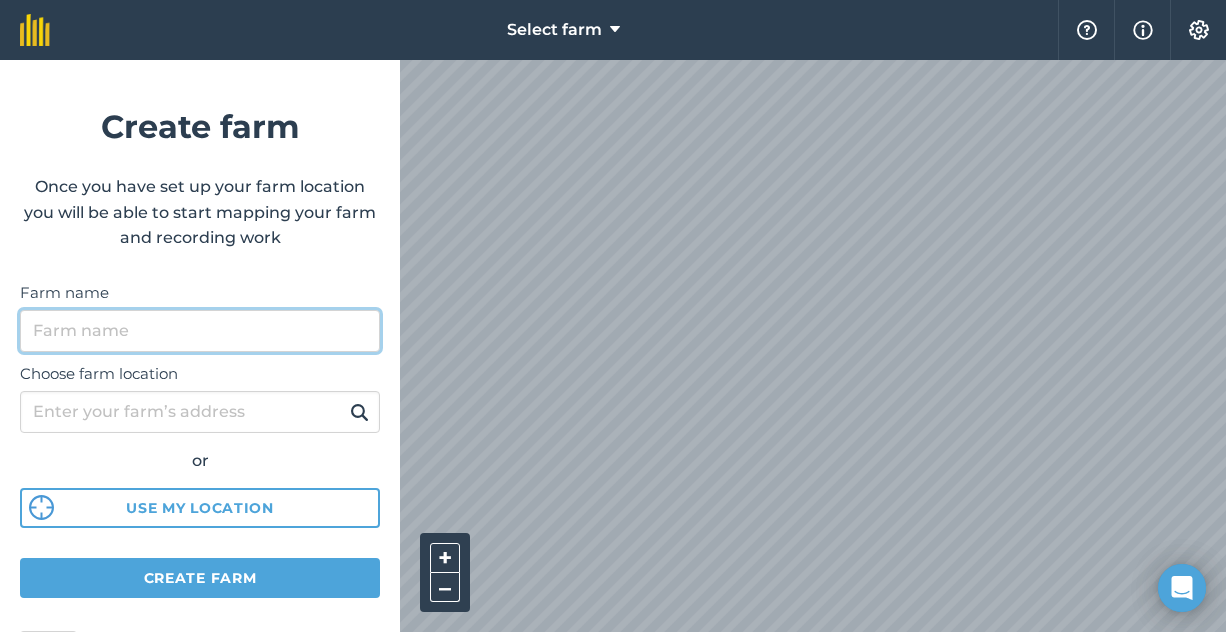 click on "Farm name" at bounding box center [200, 331] 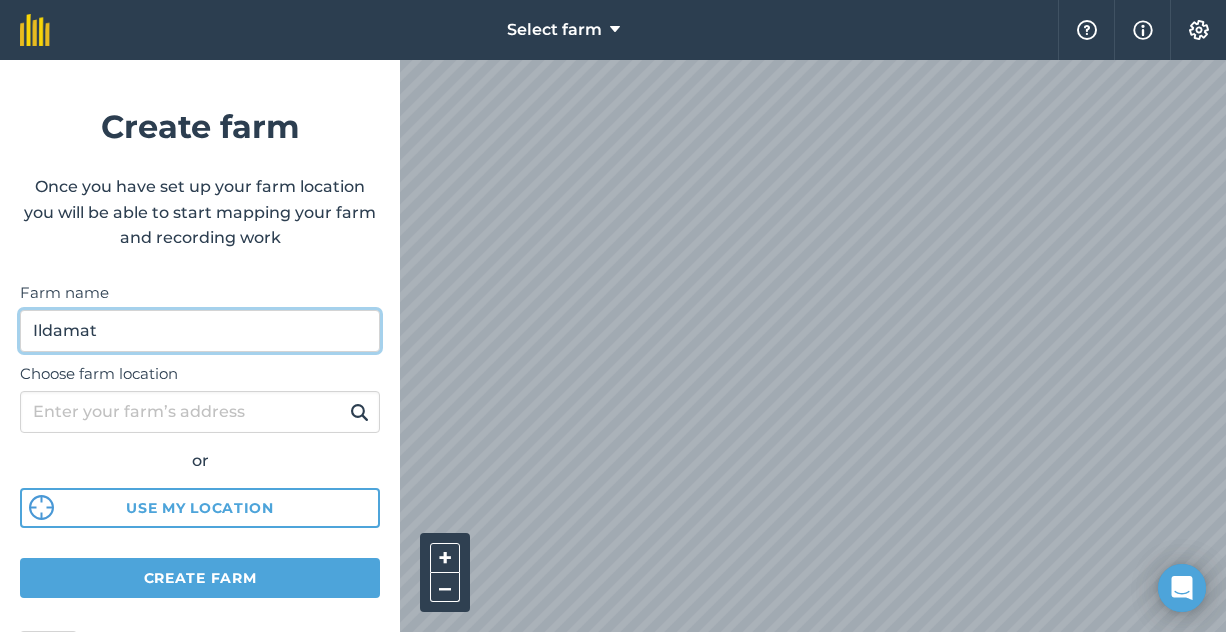 type on "Ildamat" 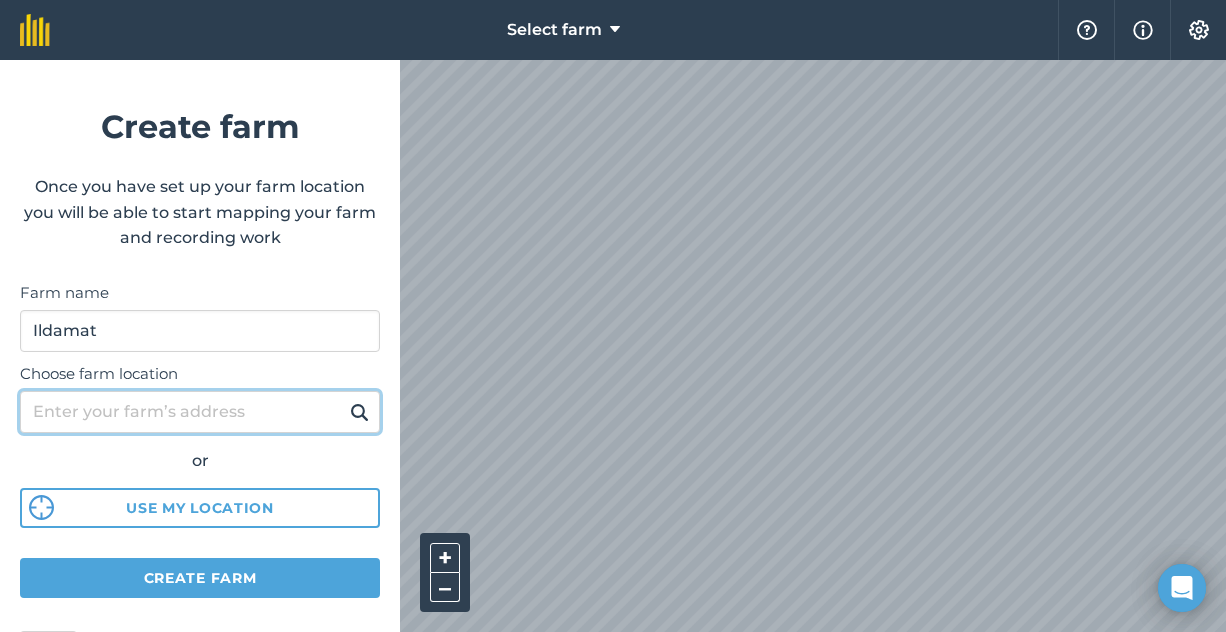 click on "Choose farm location" at bounding box center (200, 412) 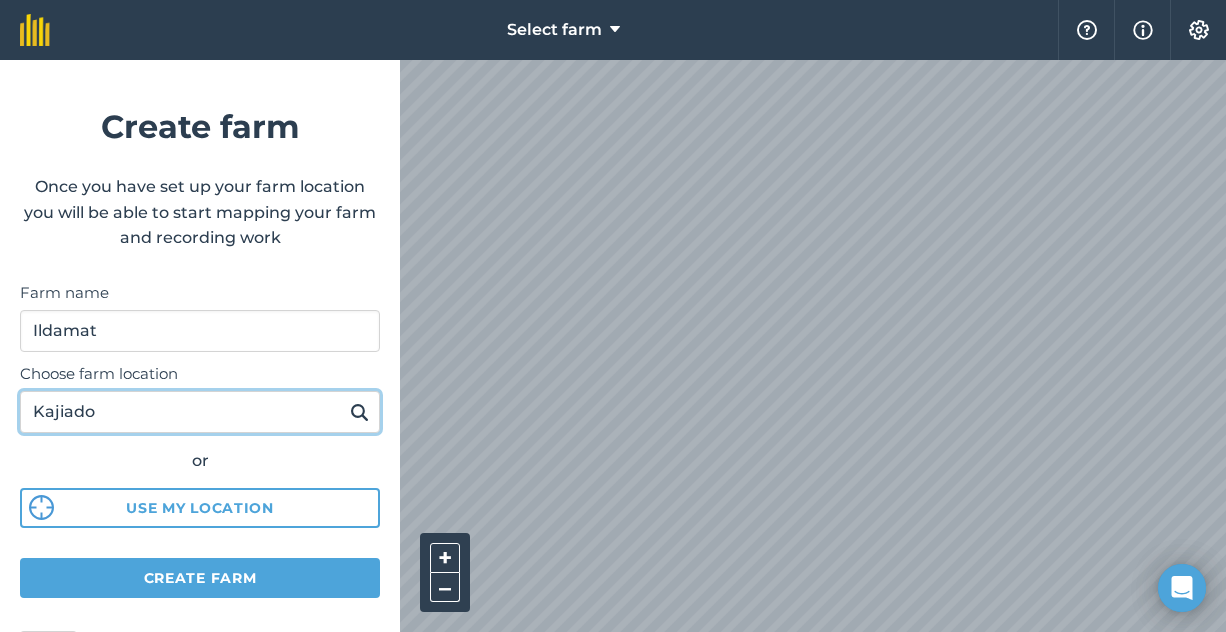 type on "Kajiado" 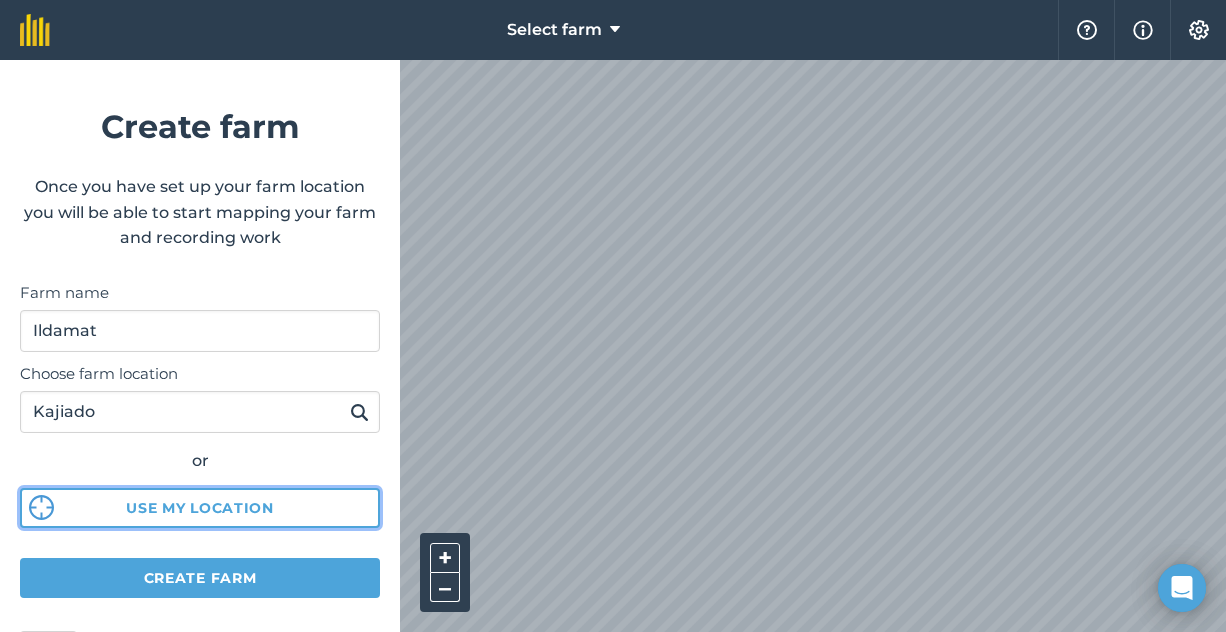 click on "Use my location" at bounding box center (200, 508) 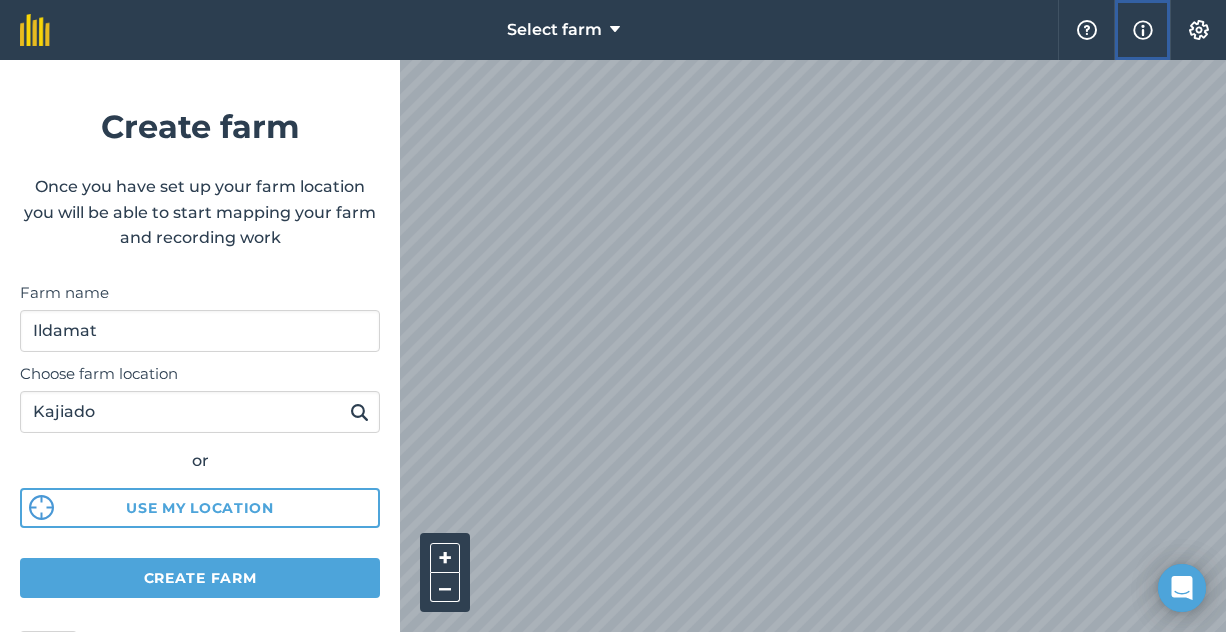 click at bounding box center (1143, 30) 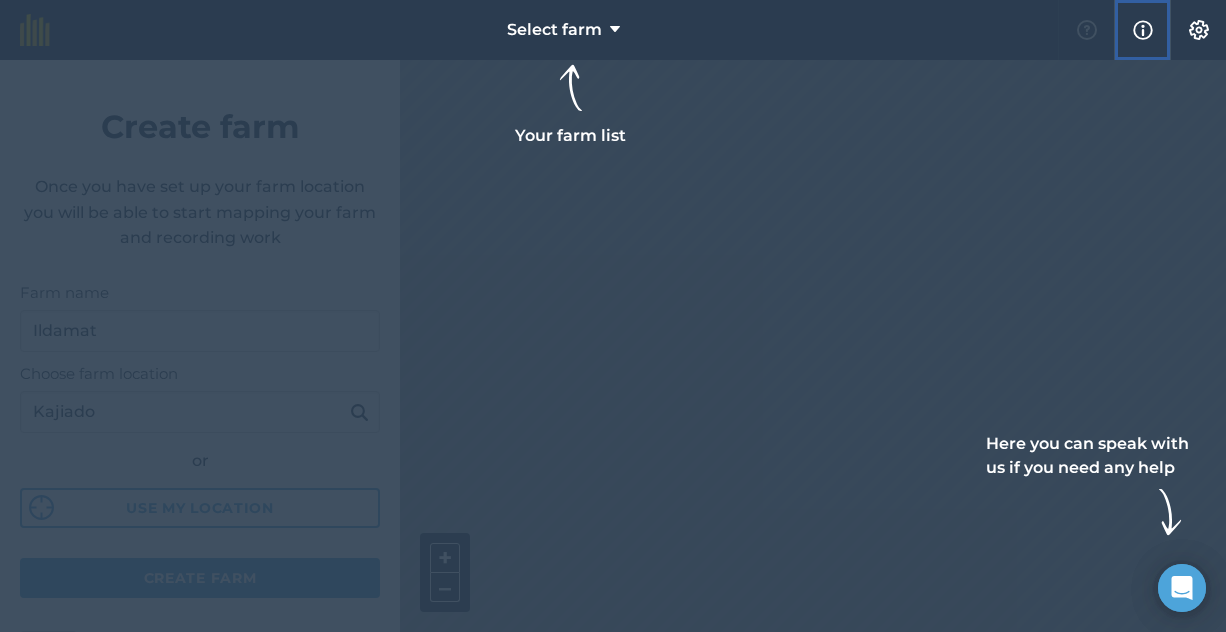 click at bounding box center [1143, 30] 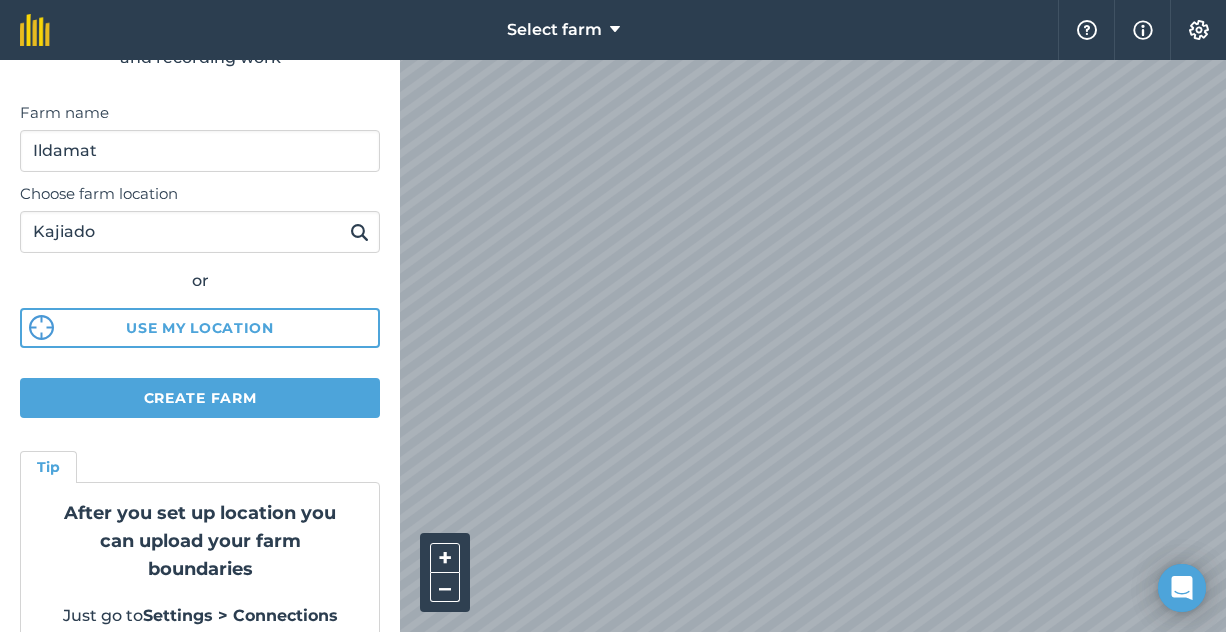 scroll, scrollTop: 212, scrollLeft: 0, axis: vertical 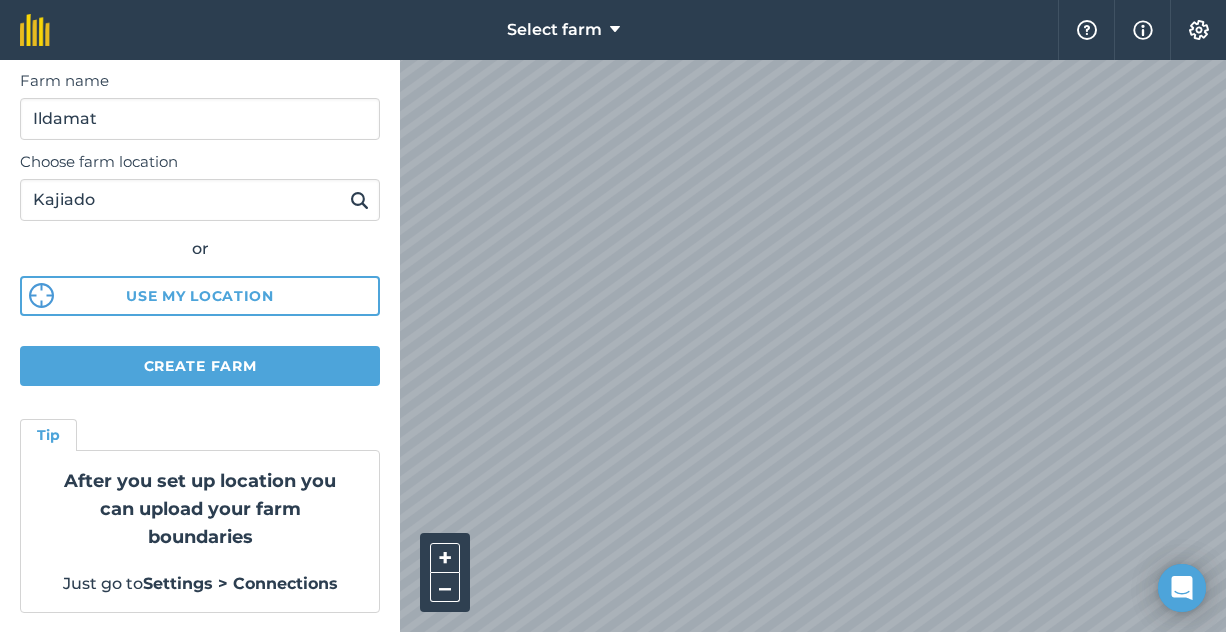 click at bounding box center (1199, 30) 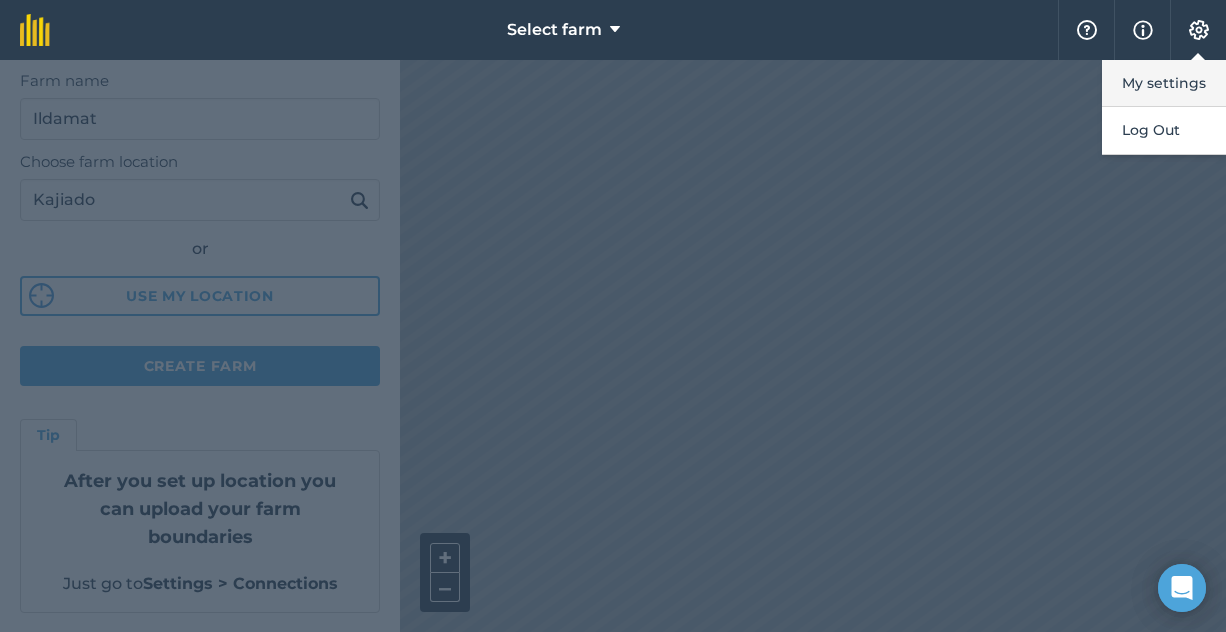 click on "My settings" at bounding box center (1164, 83) 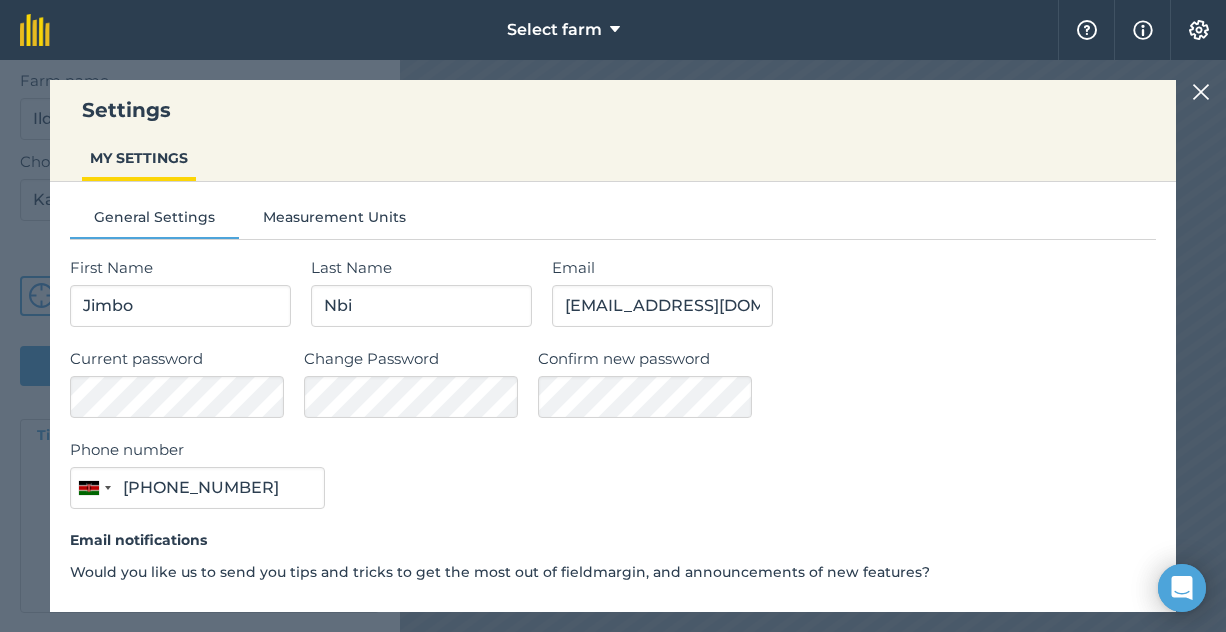type on "0722 440095" 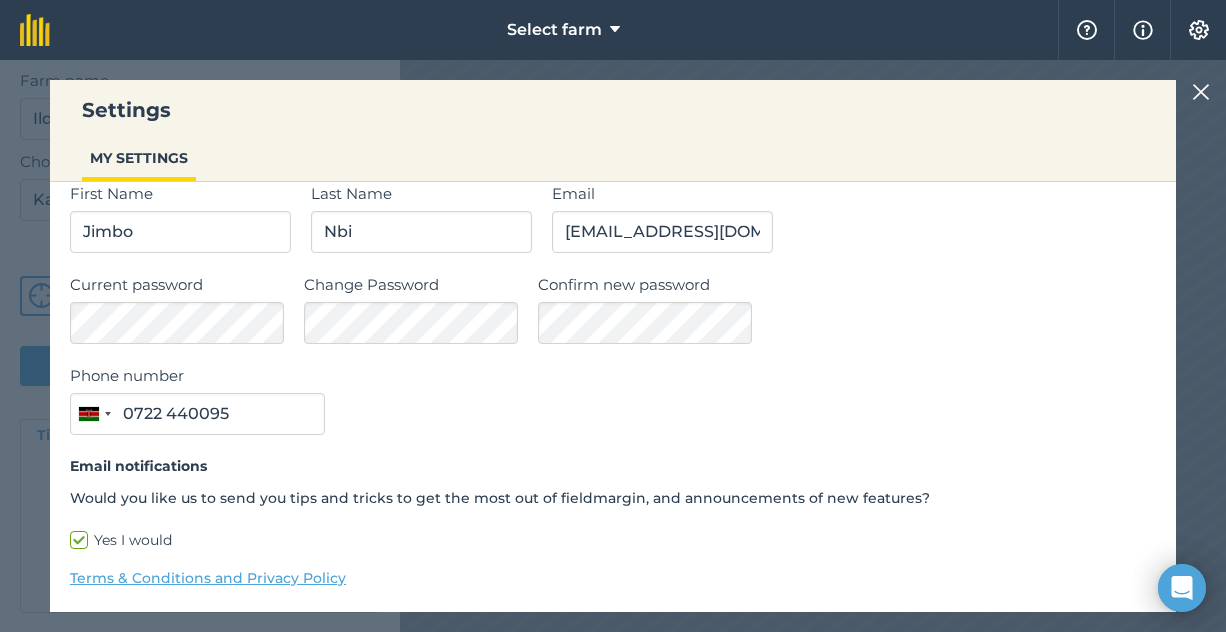 scroll, scrollTop: 134, scrollLeft: 0, axis: vertical 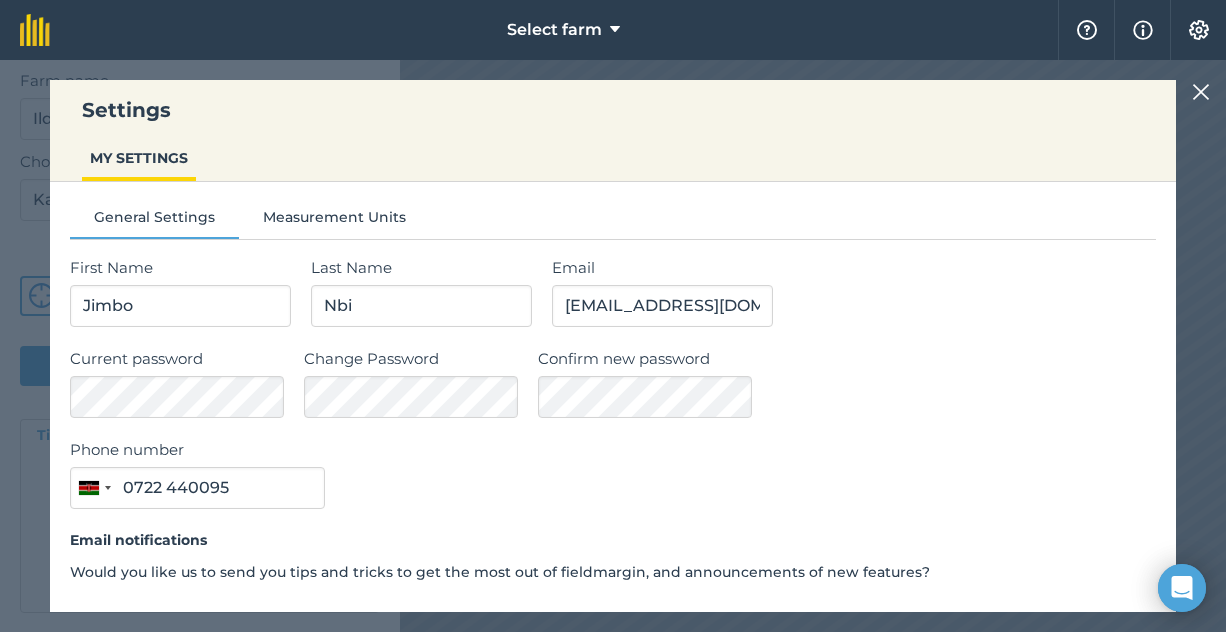 click on "Select farm" at bounding box center (564, 30) 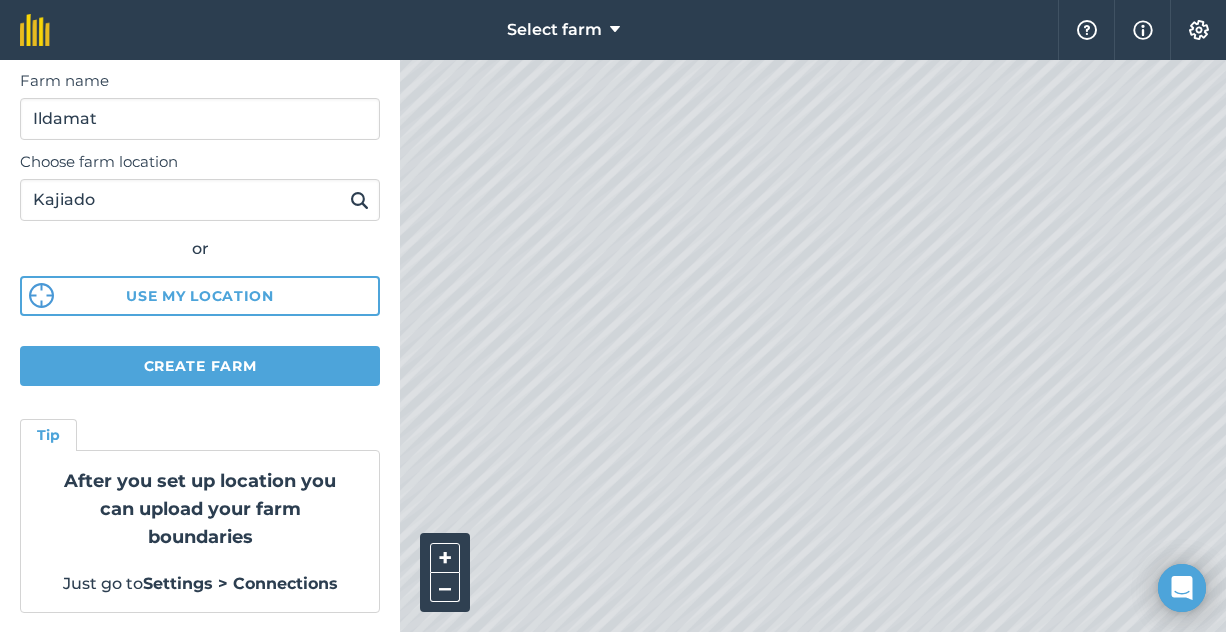 click on "Create farm" at bounding box center [200, 366] 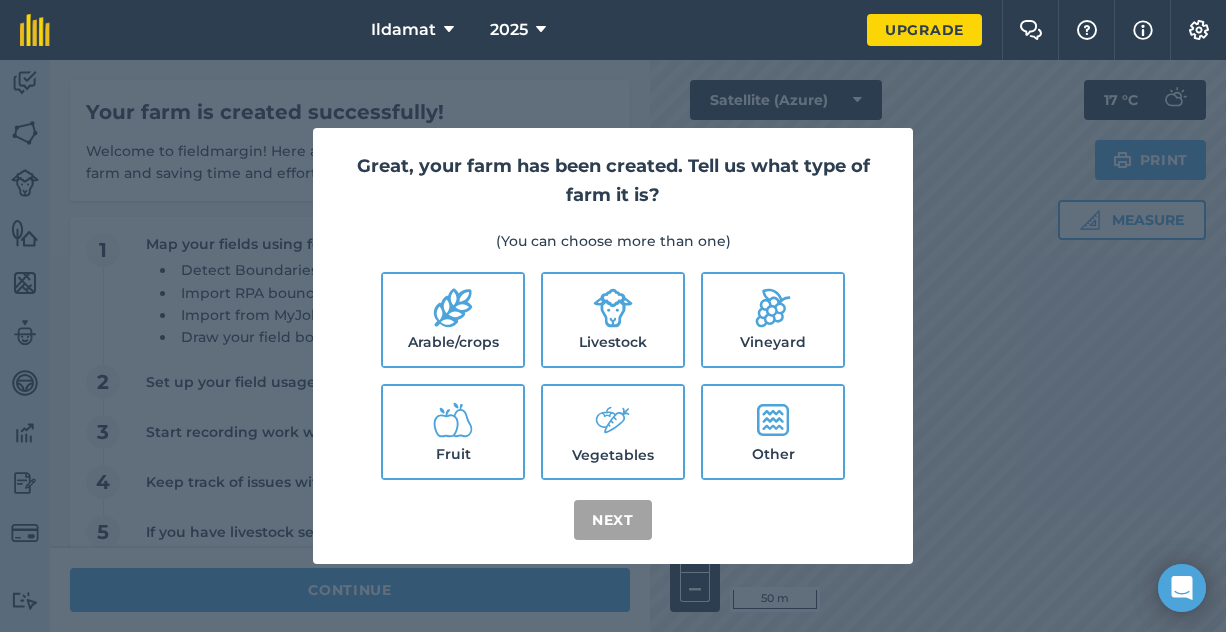 click on "Great, your farm has been created. Tell us what type of farm it is? (You can choose more than one) Arable/crops Livestock Vineyard Fruit Vegetables Other Next" at bounding box center (613, 346) 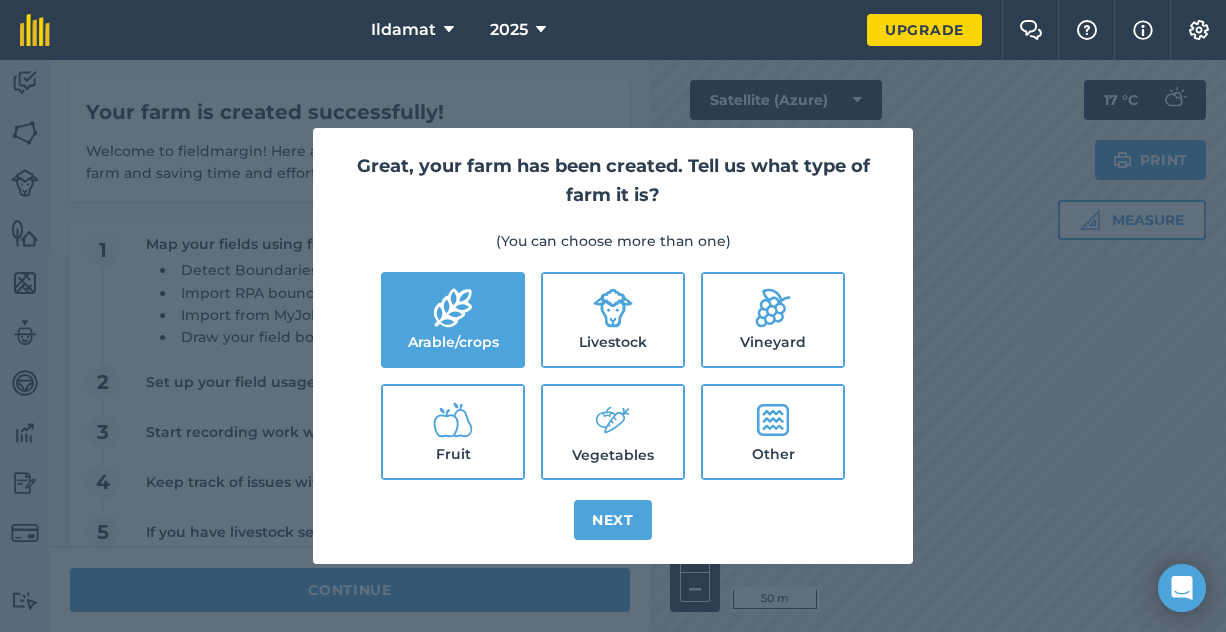 click on "Livestock" at bounding box center [613, 320] 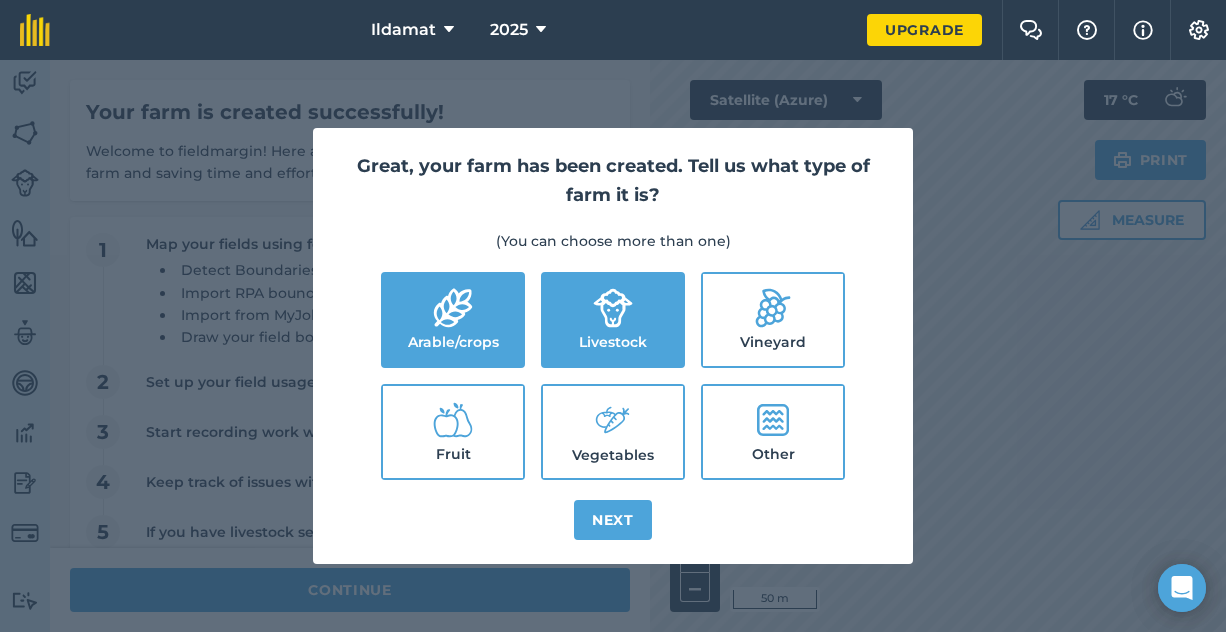 click on "Fruit" at bounding box center (453, 432) 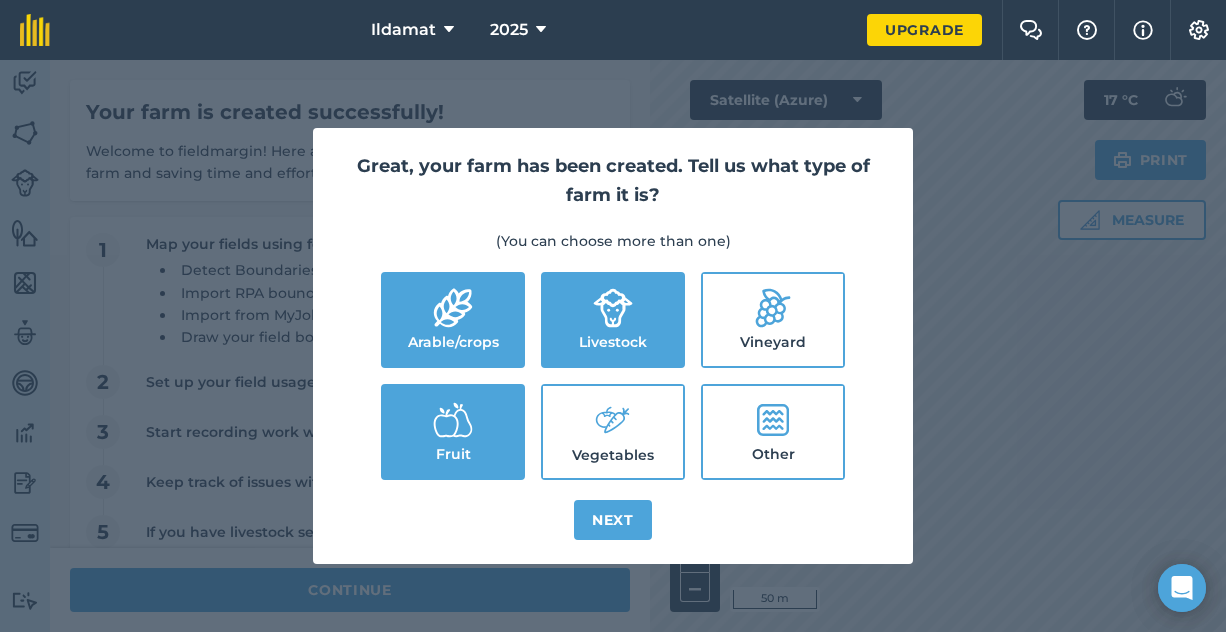 click on "Vegetables" at bounding box center (613, 432) 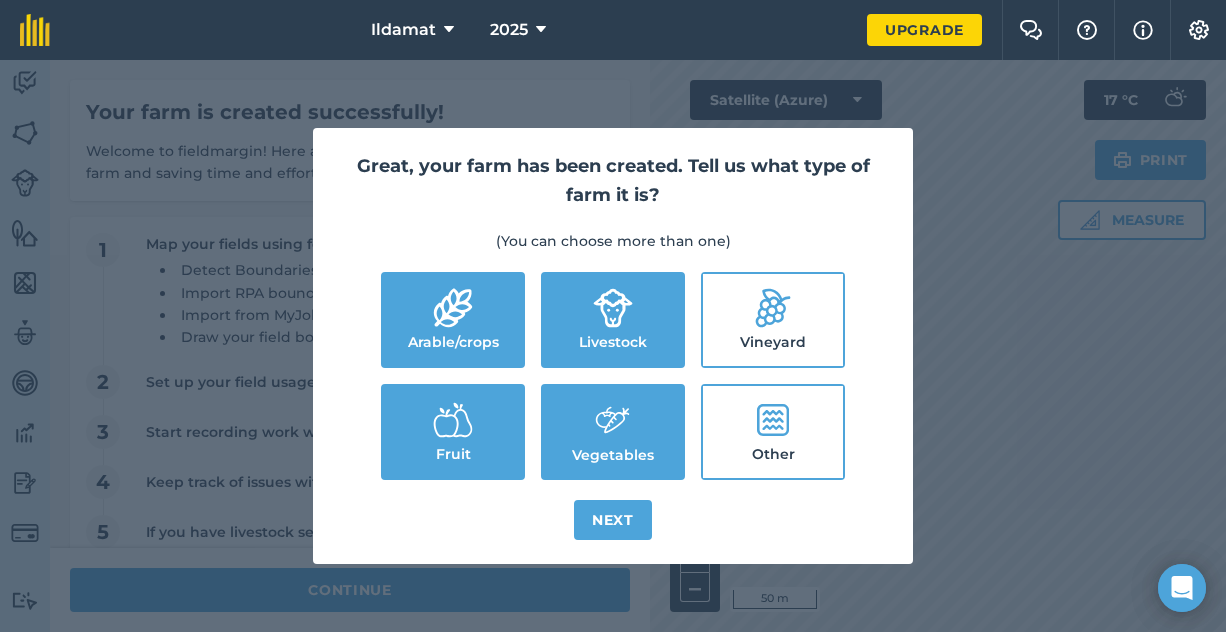 click on "Next" at bounding box center [613, 520] 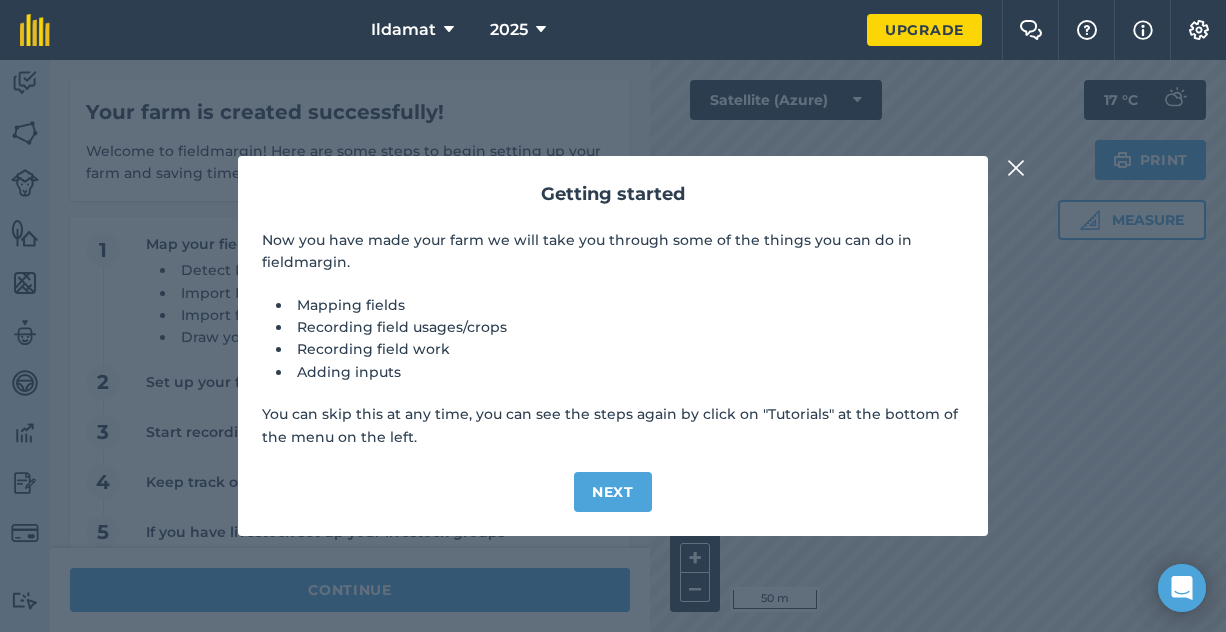 click on "Next" at bounding box center (613, 492) 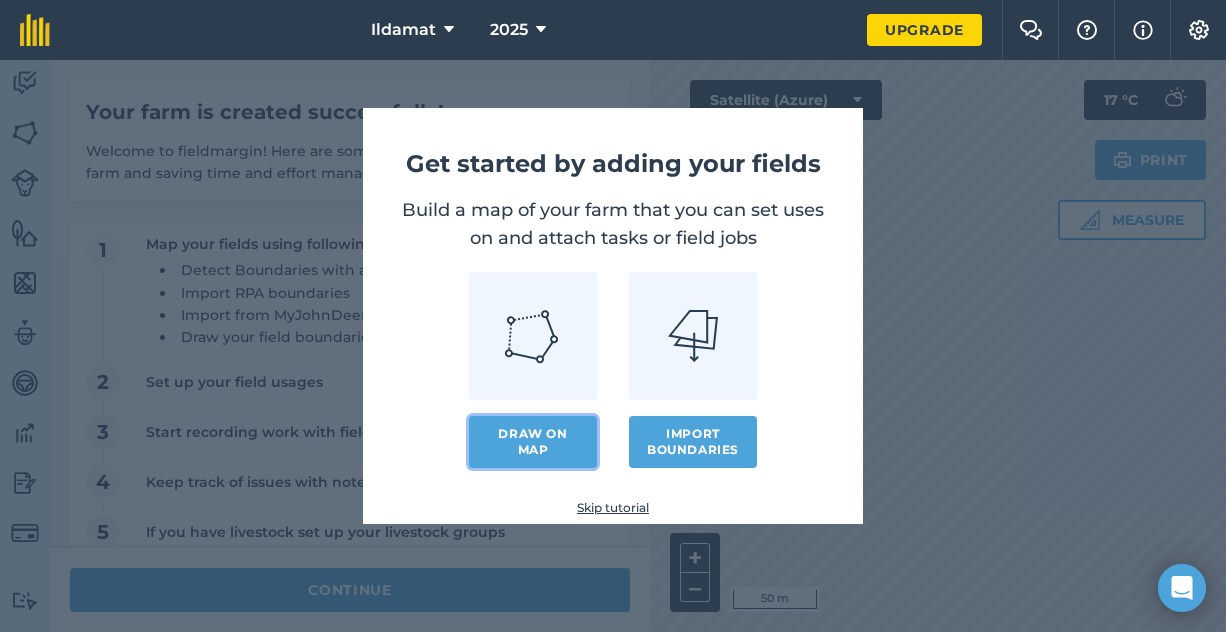 click on "Draw on map" at bounding box center [533, 442] 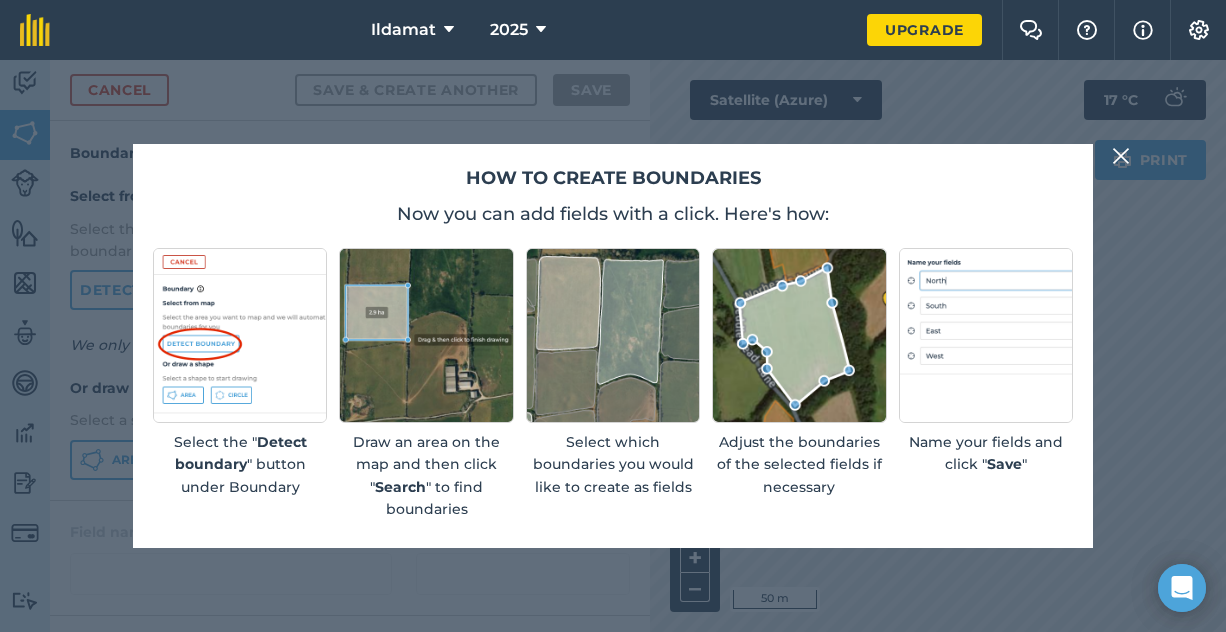 click at bounding box center (1121, 156) 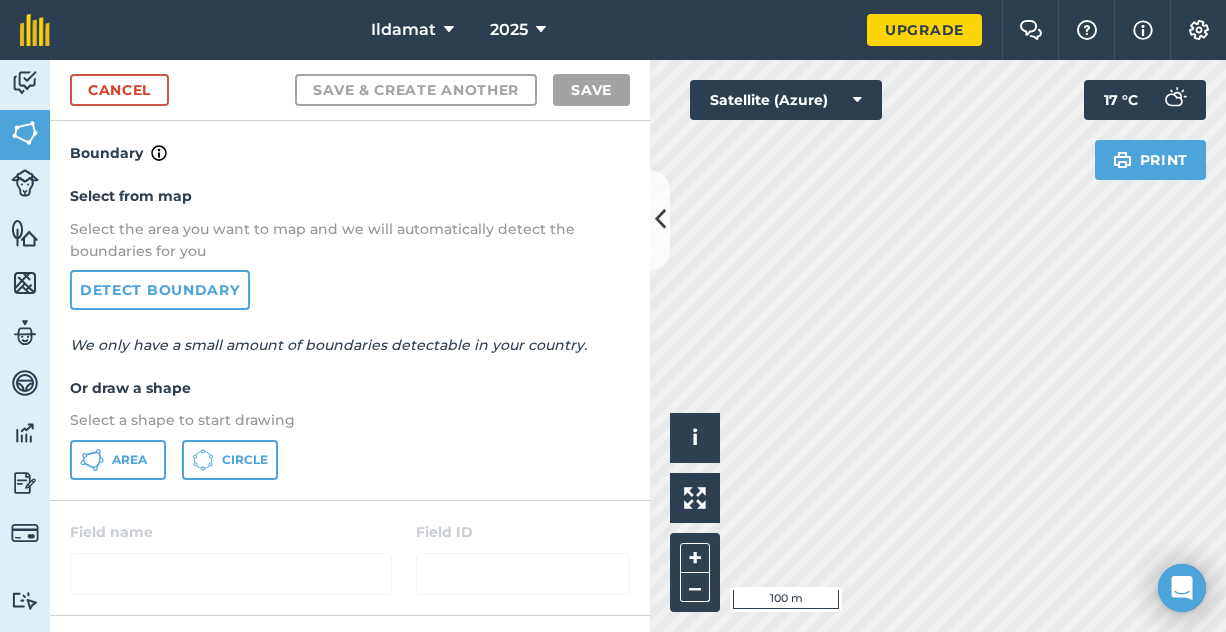 click on "Detect boundary" at bounding box center (160, 290) 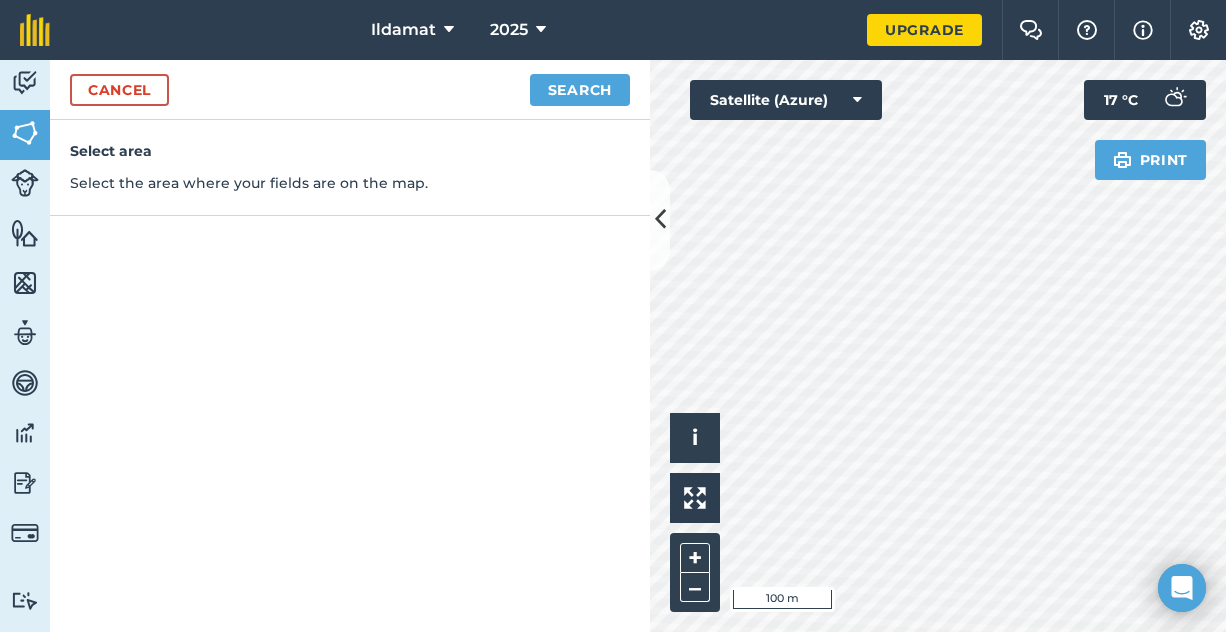 click on "Cancel" at bounding box center (119, 90) 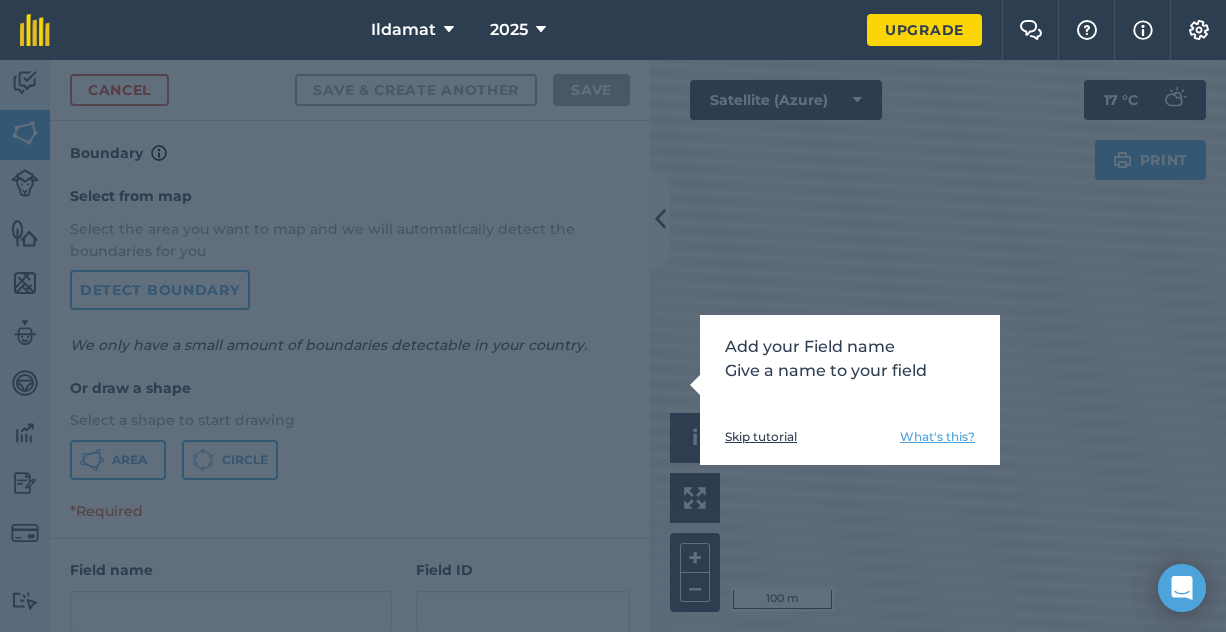 click on "Add your Field name Give a name to your field Skip tutorial What's this?" at bounding box center (613, 346) 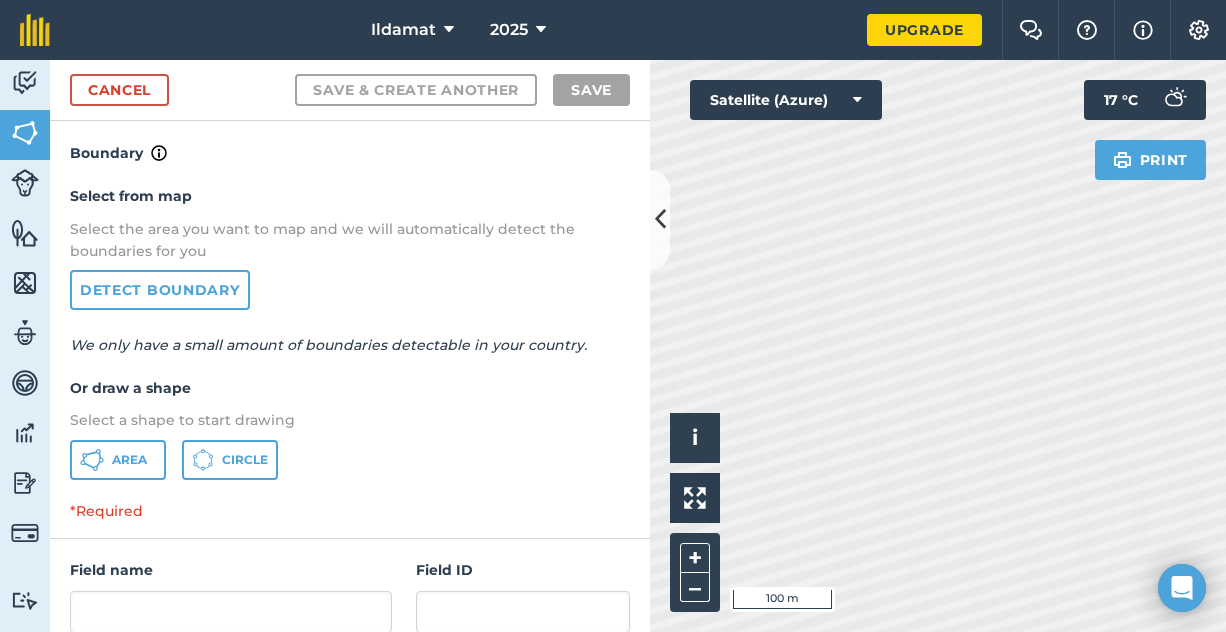 click on "Detect boundary" at bounding box center [160, 290] 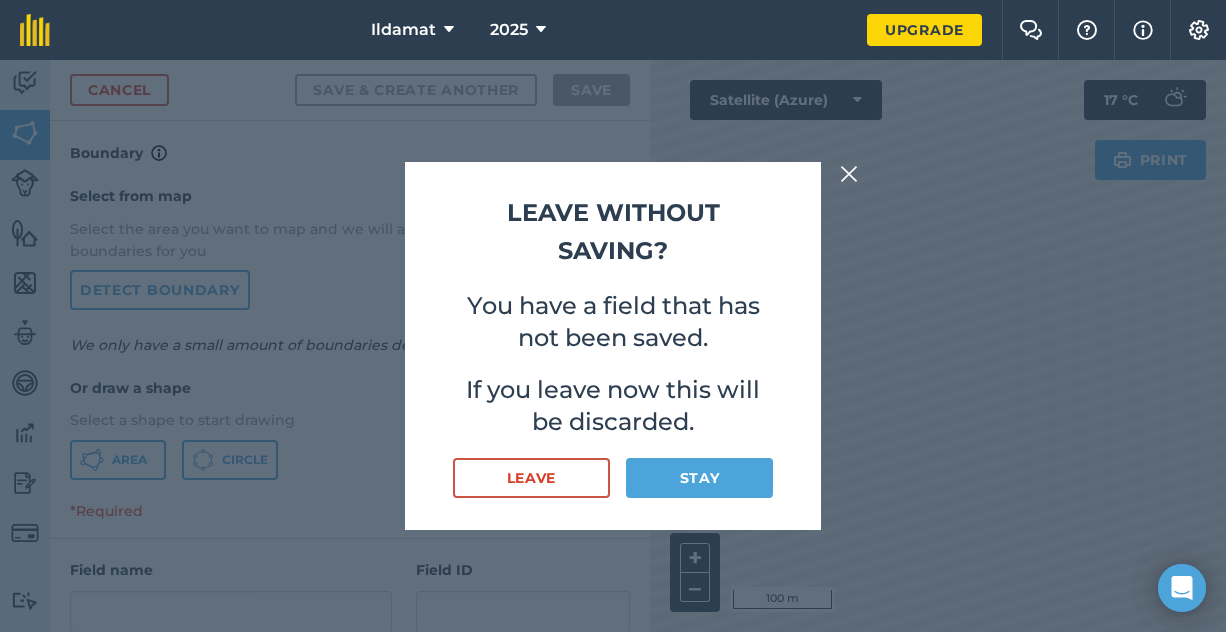 click on "Stay" at bounding box center (699, 478) 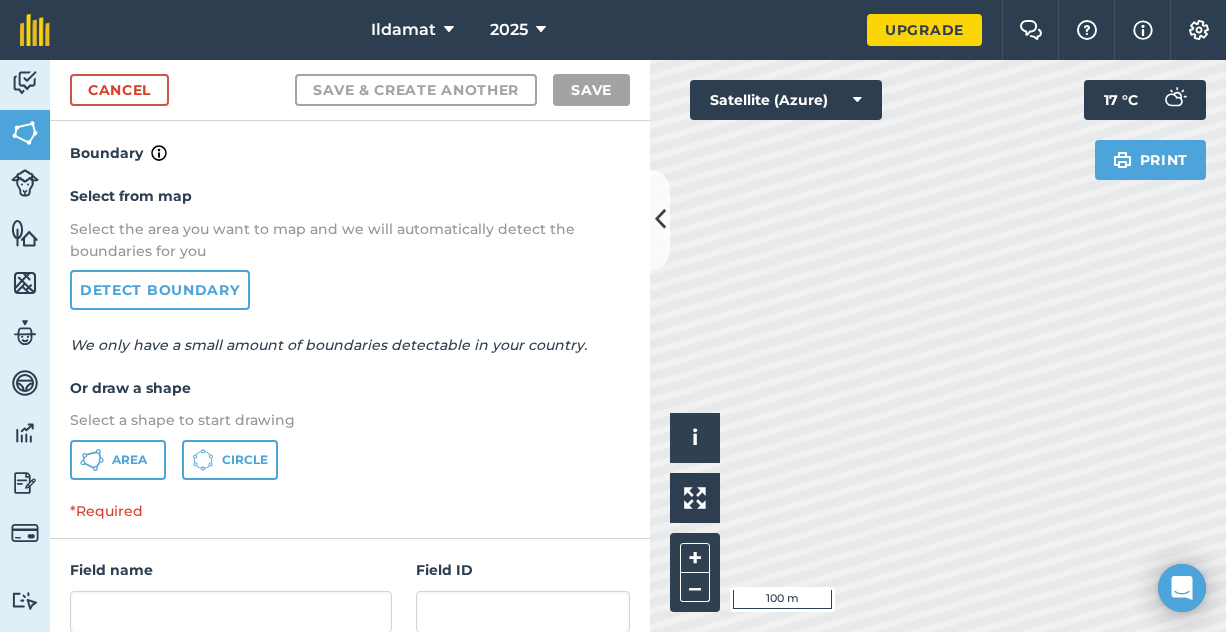 click on "Detect boundary" at bounding box center (160, 290) 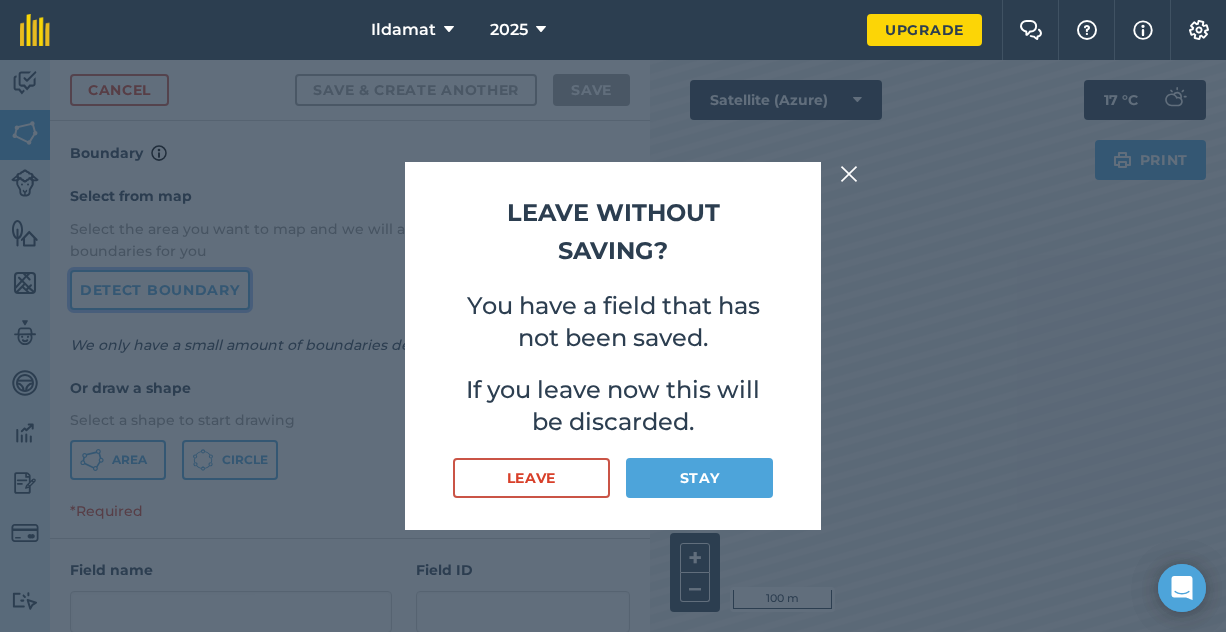 click on "Leave" at bounding box center [531, 478] 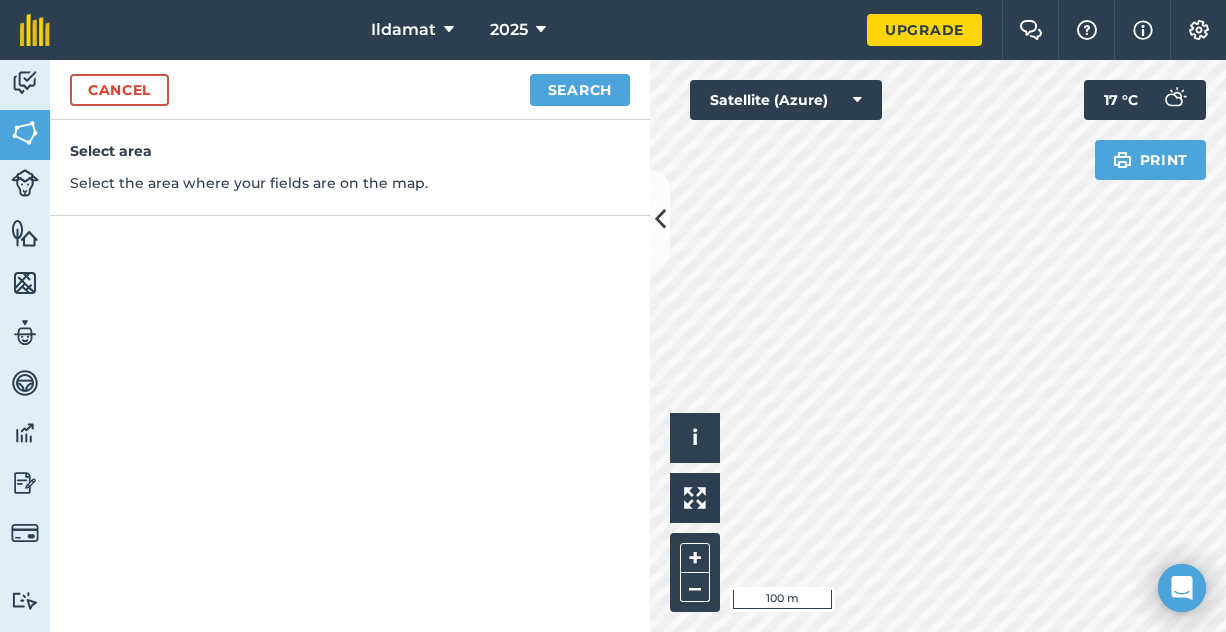 click on "Select the area where your fields are on the map." at bounding box center [350, 183] 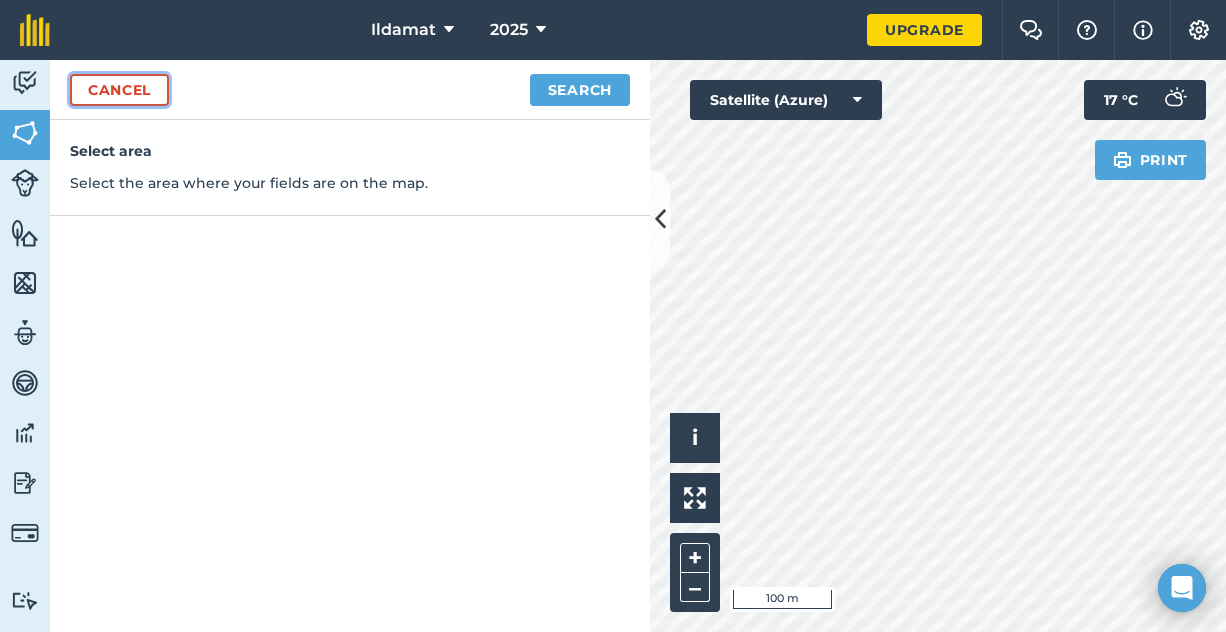 click on "Cancel" at bounding box center (119, 90) 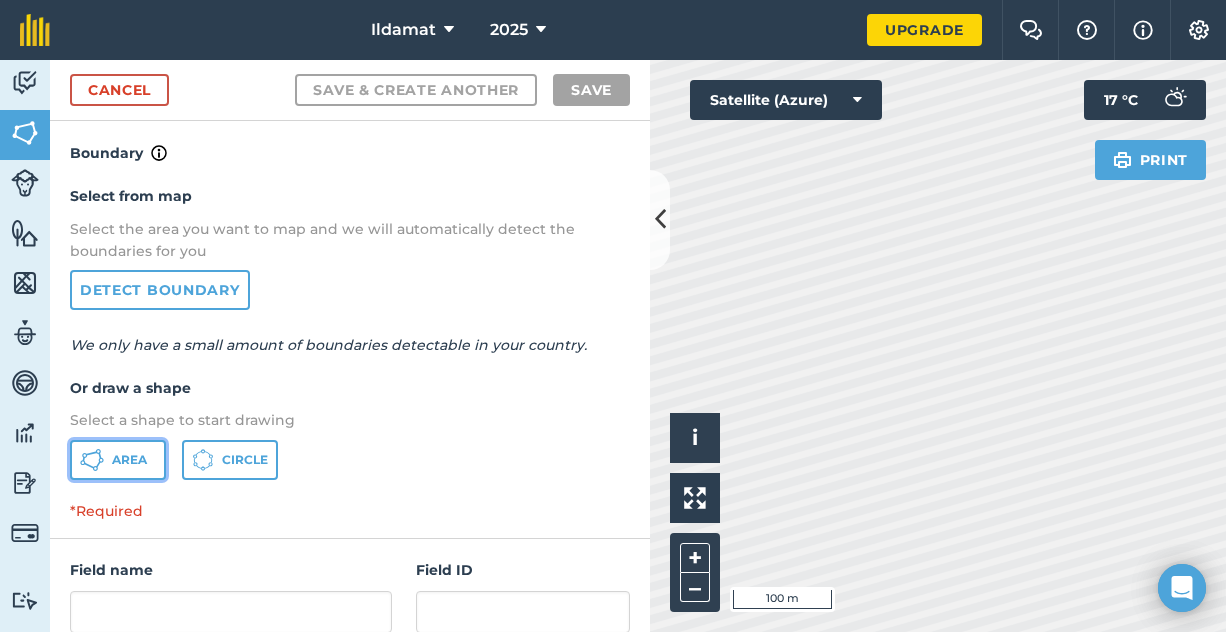 click on "Area" at bounding box center (118, 460) 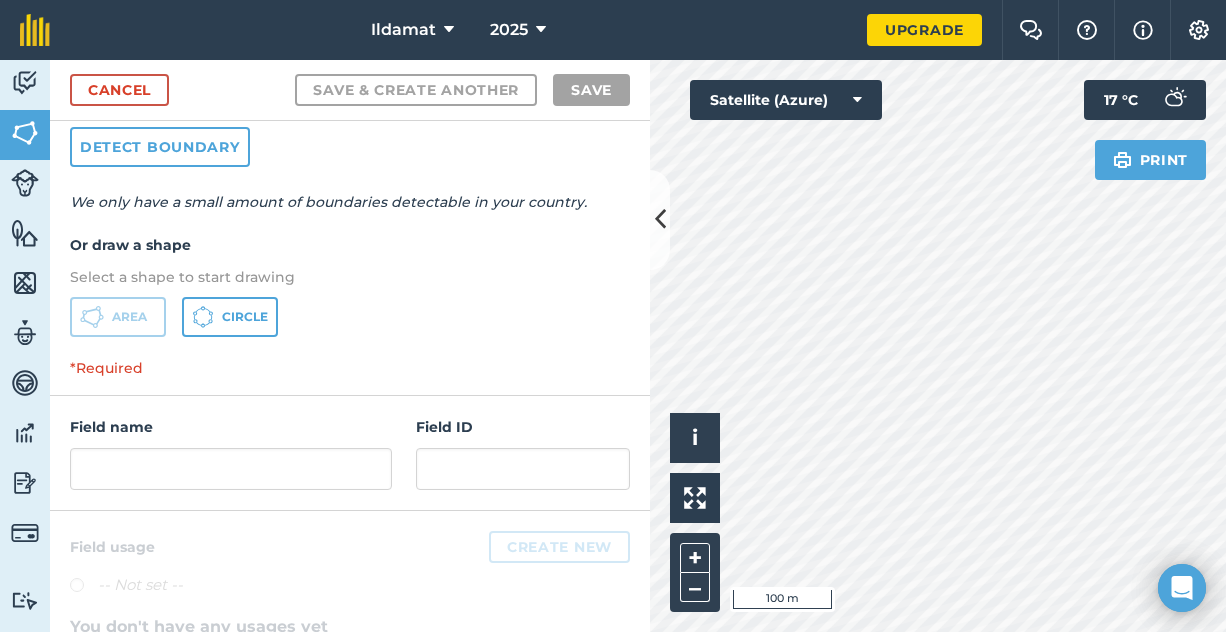 scroll, scrollTop: 145, scrollLeft: 0, axis: vertical 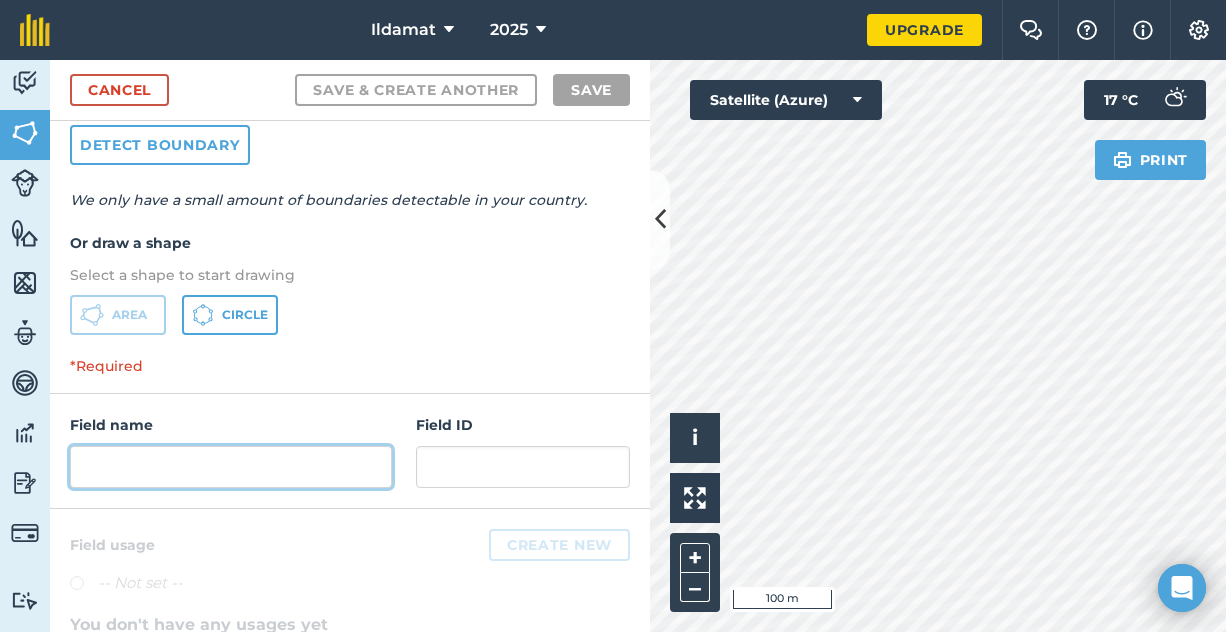 click at bounding box center [231, 467] 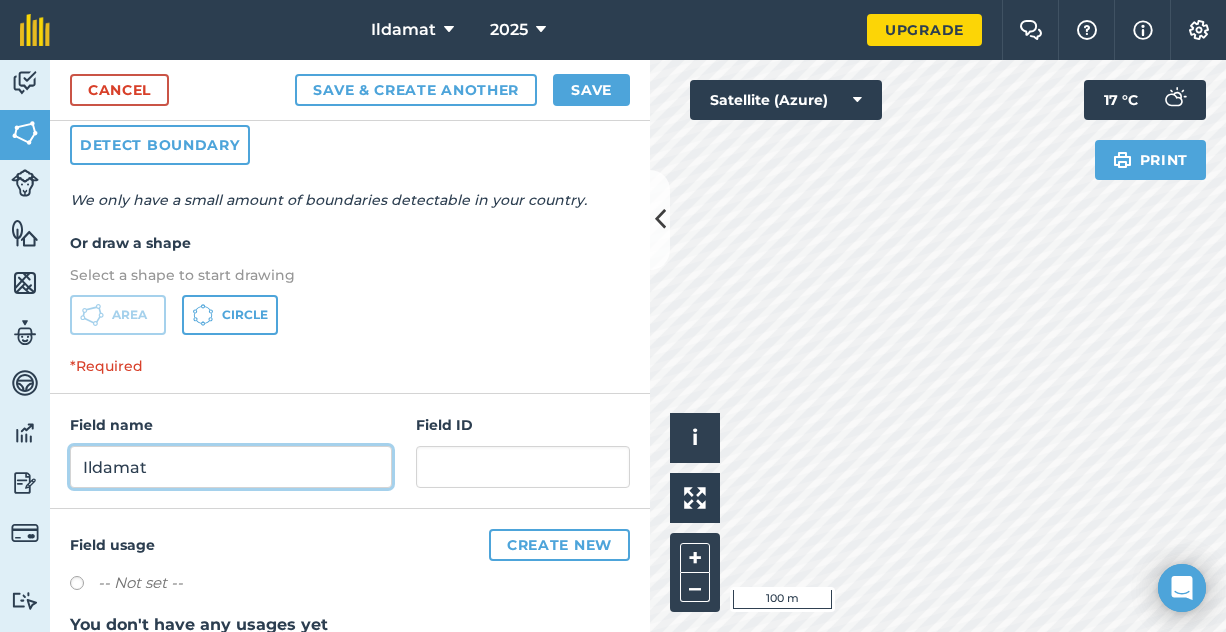 type on "Ildamat" 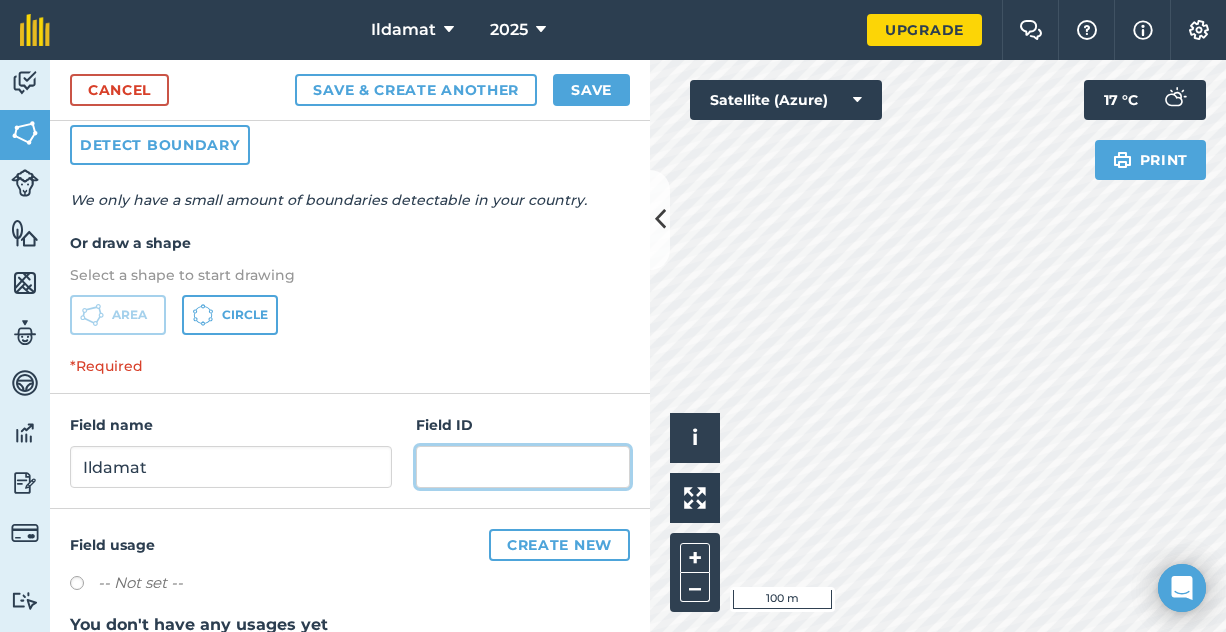 click at bounding box center (523, 467) 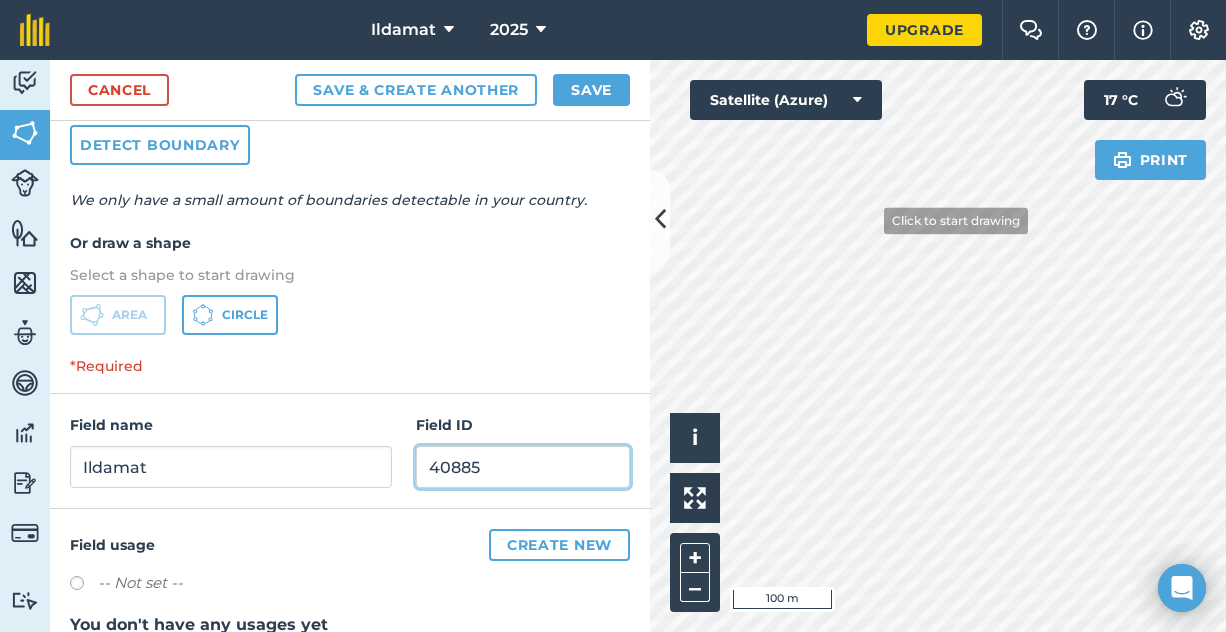 type on "40885" 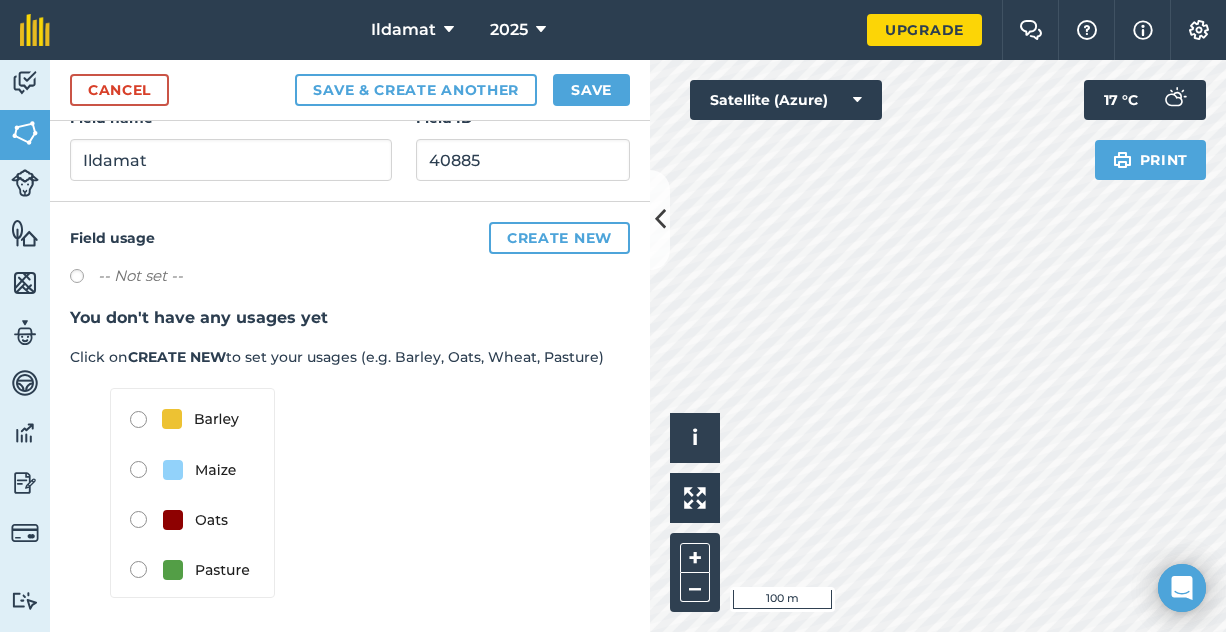 scroll, scrollTop: 274, scrollLeft: 0, axis: vertical 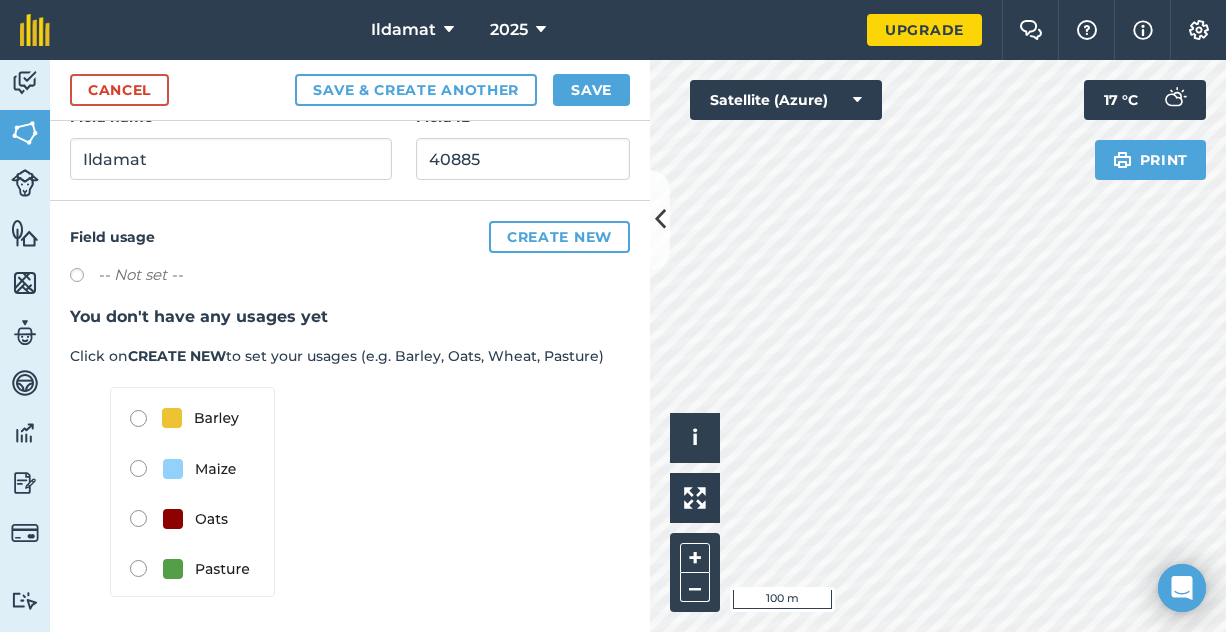 click at bounding box center (192, 492) 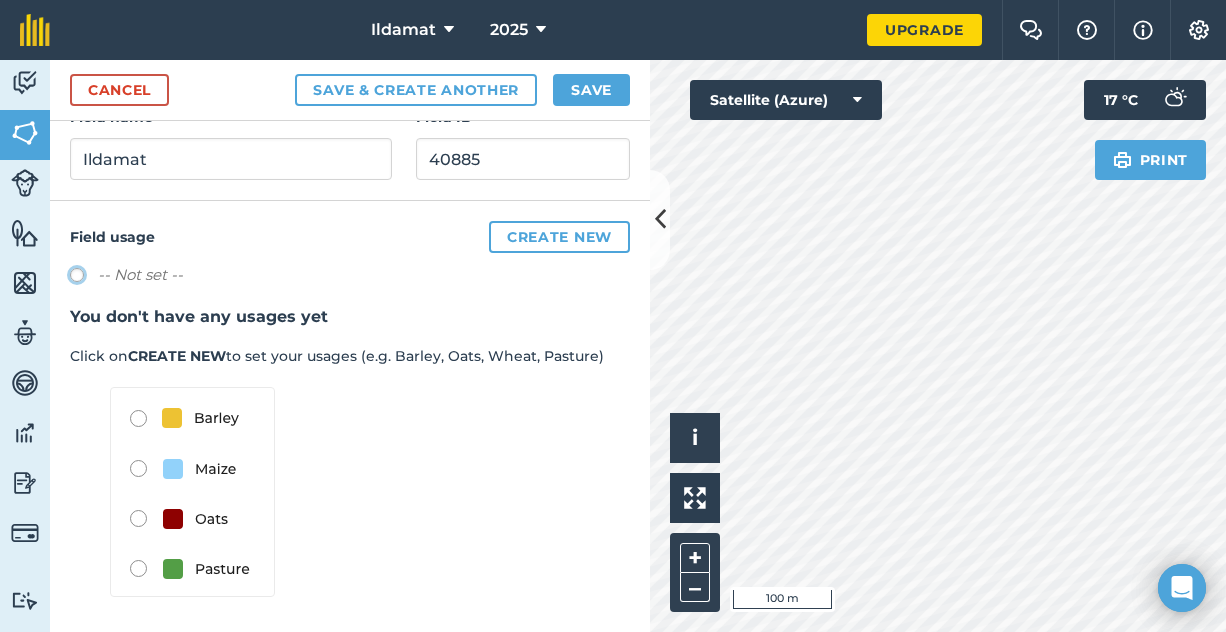 radio on "true" 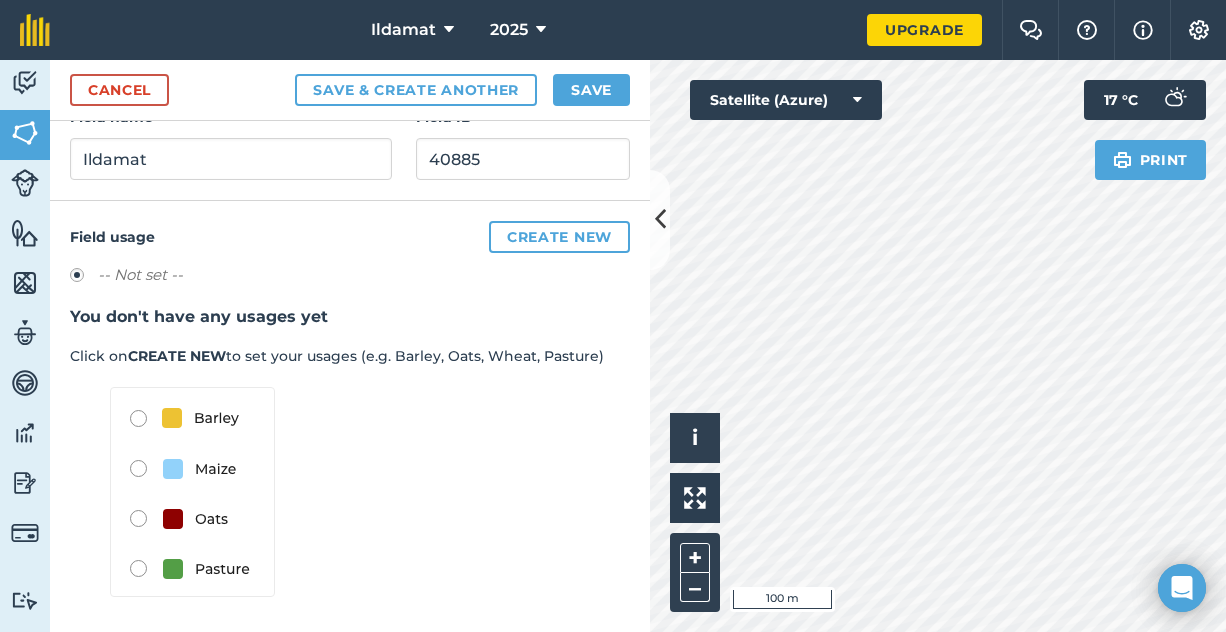 click at bounding box center (192, 492) 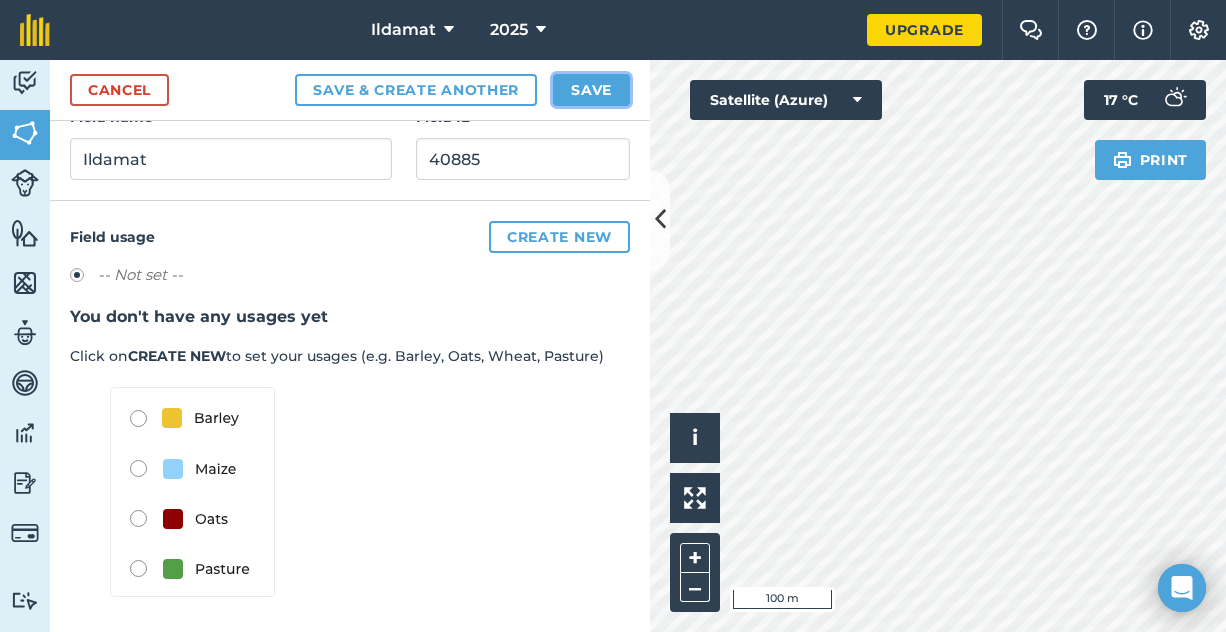 click on "Save" at bounding box center [591, 90] 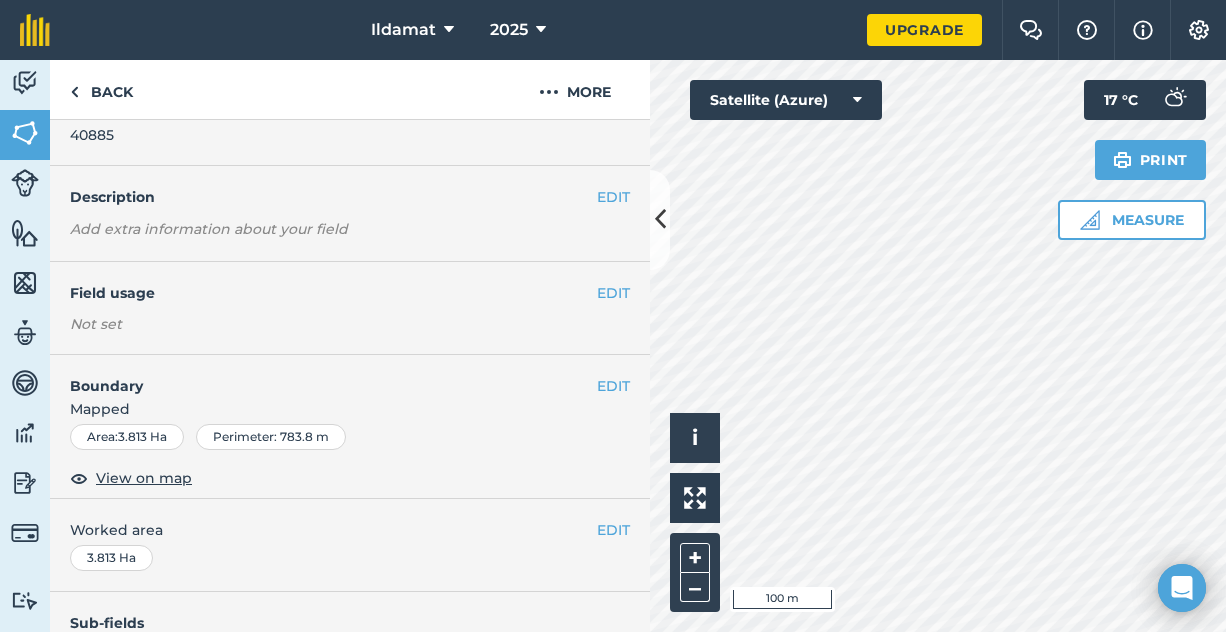 scroll, scrollTop: 46, scrollLeft: 0, axis: vertical 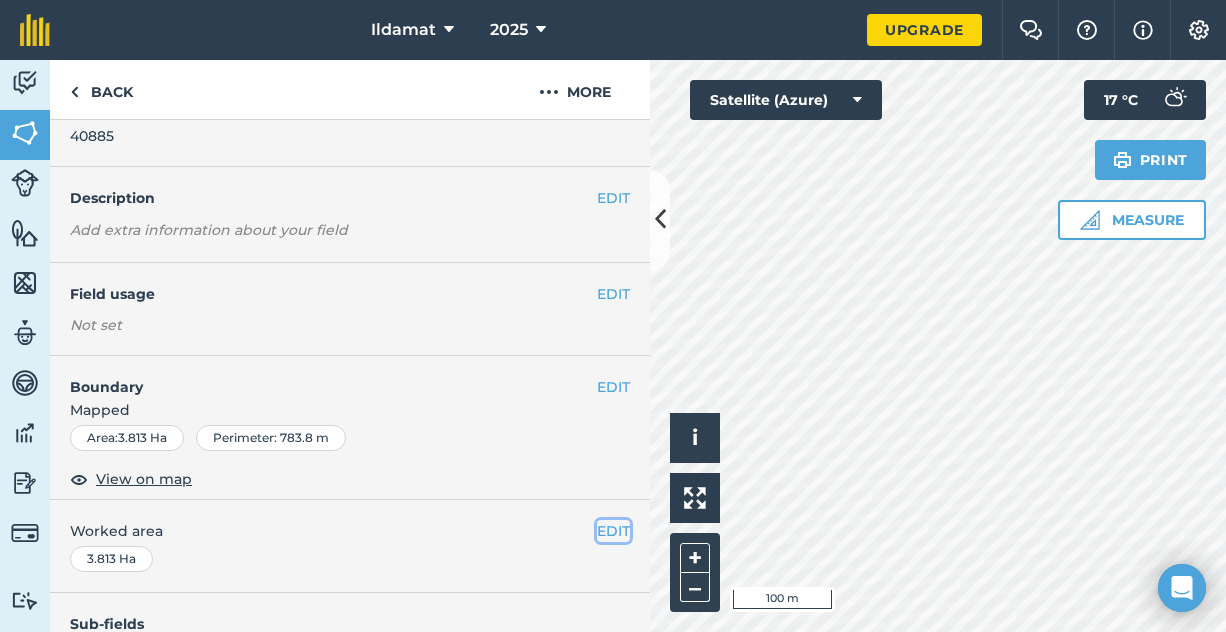 click on "EDIT" at bounding box center (613, 531) 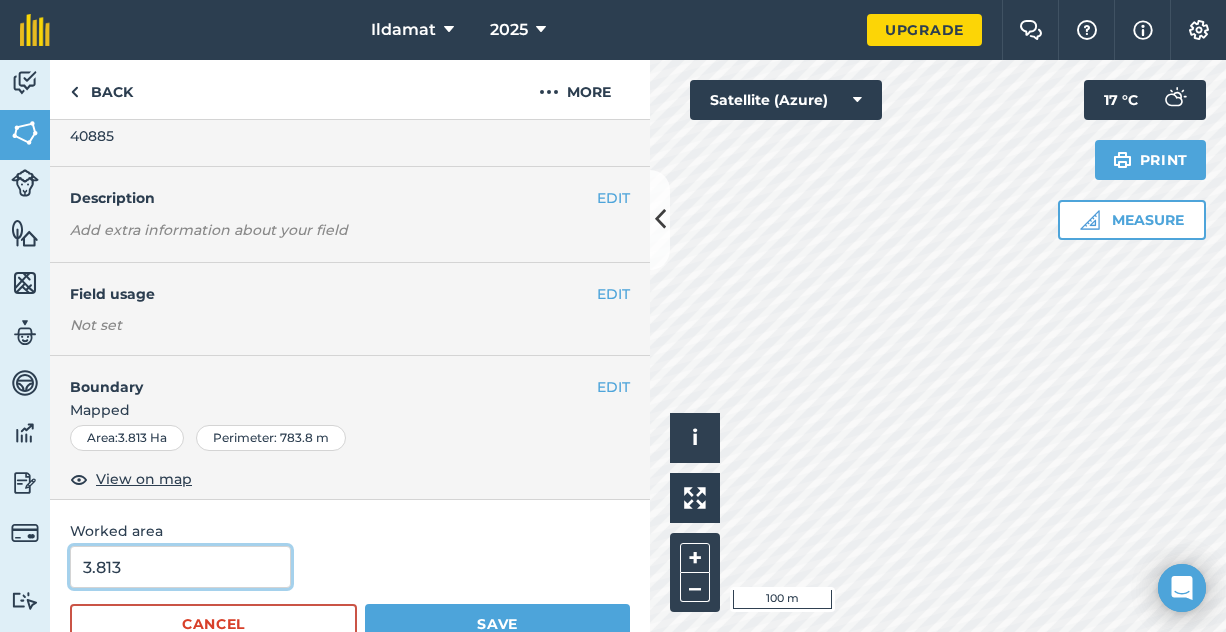 click on "3.813" at bounding box center [180, 567] 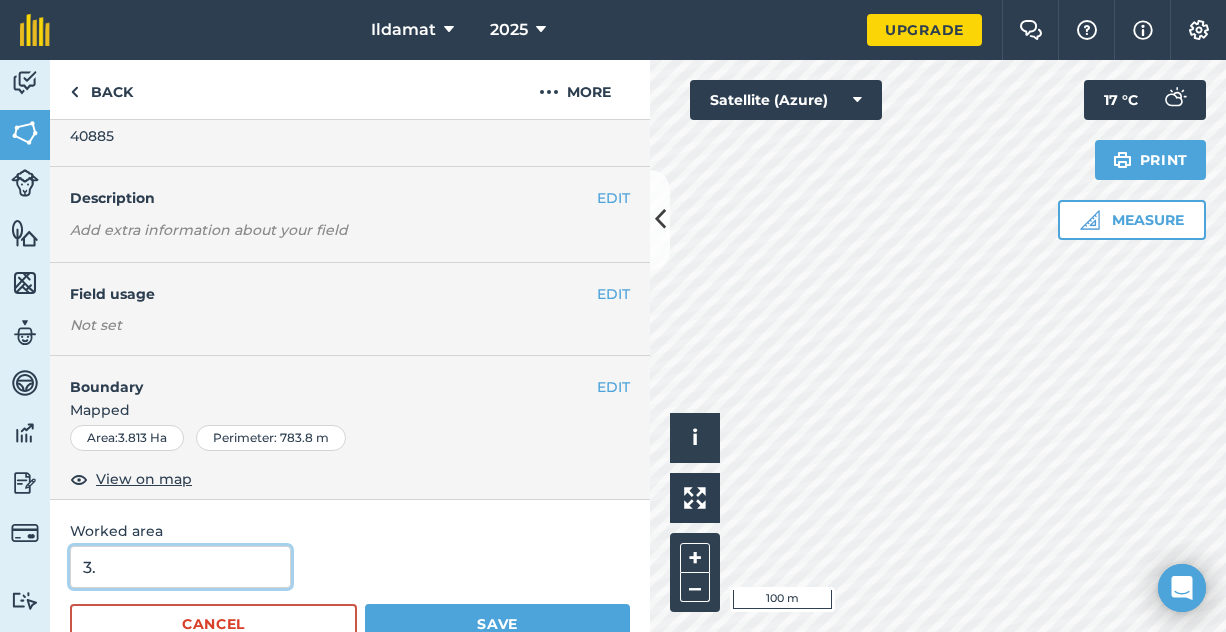 type on "3" 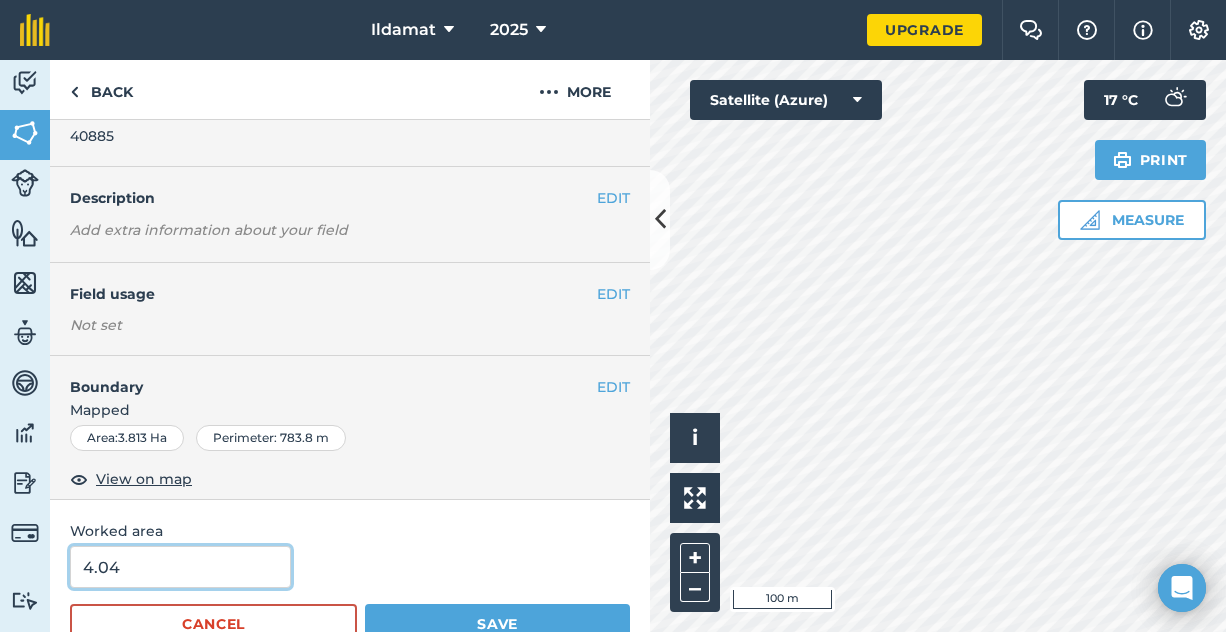 type on "4.04" 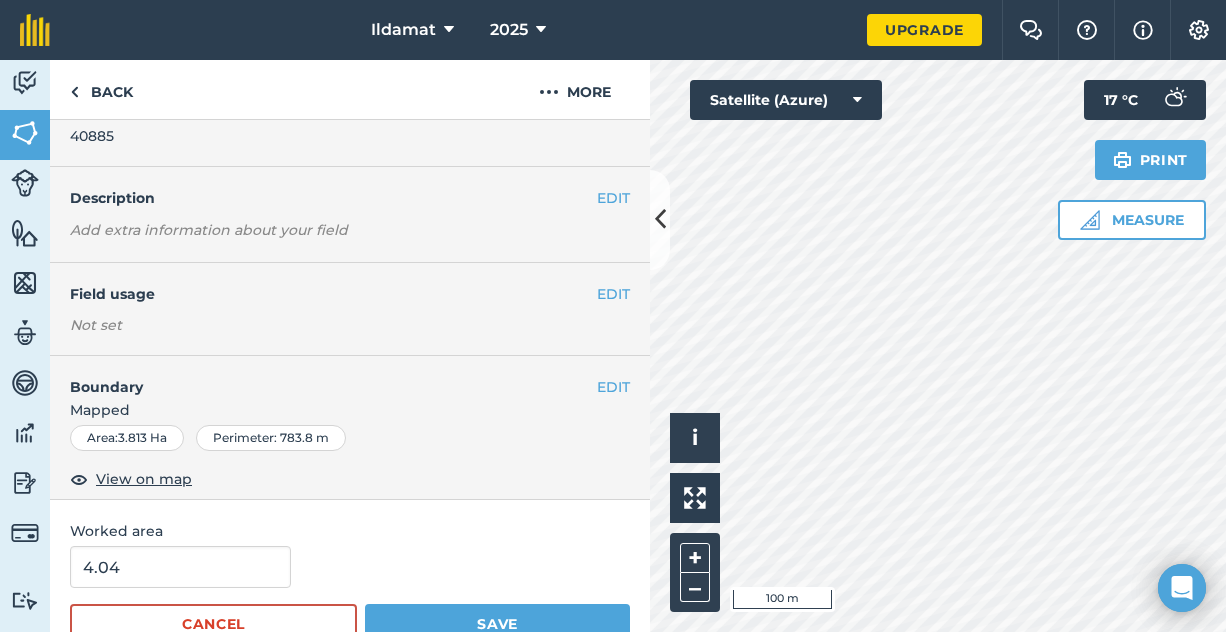 click on "Worked area 4.04 Cancel Save" at bounding box center [350, 582] 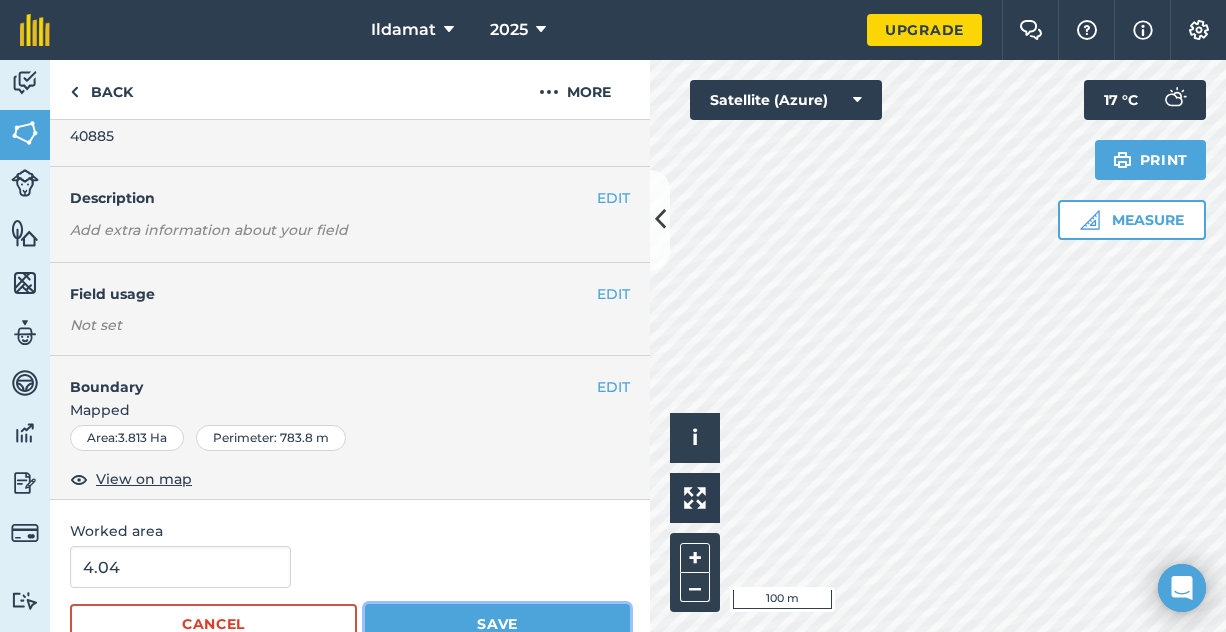 click on "Save" at bounding box center (497, 624) 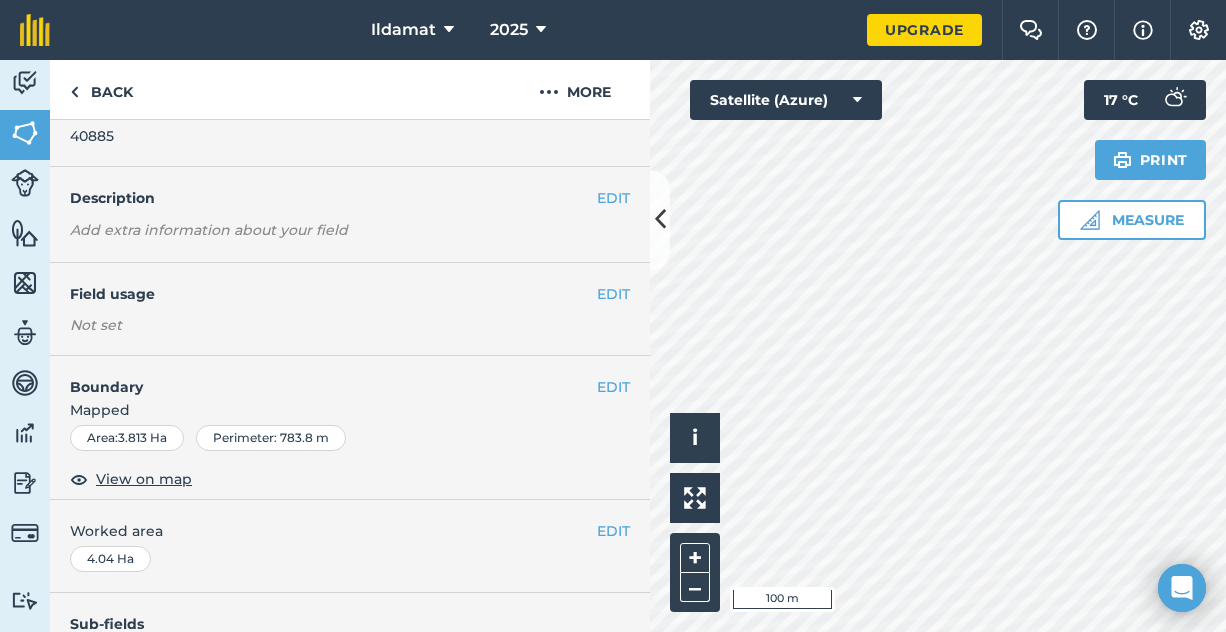click on "Area :  3.813   Ha" at bounding box center [127, 438] 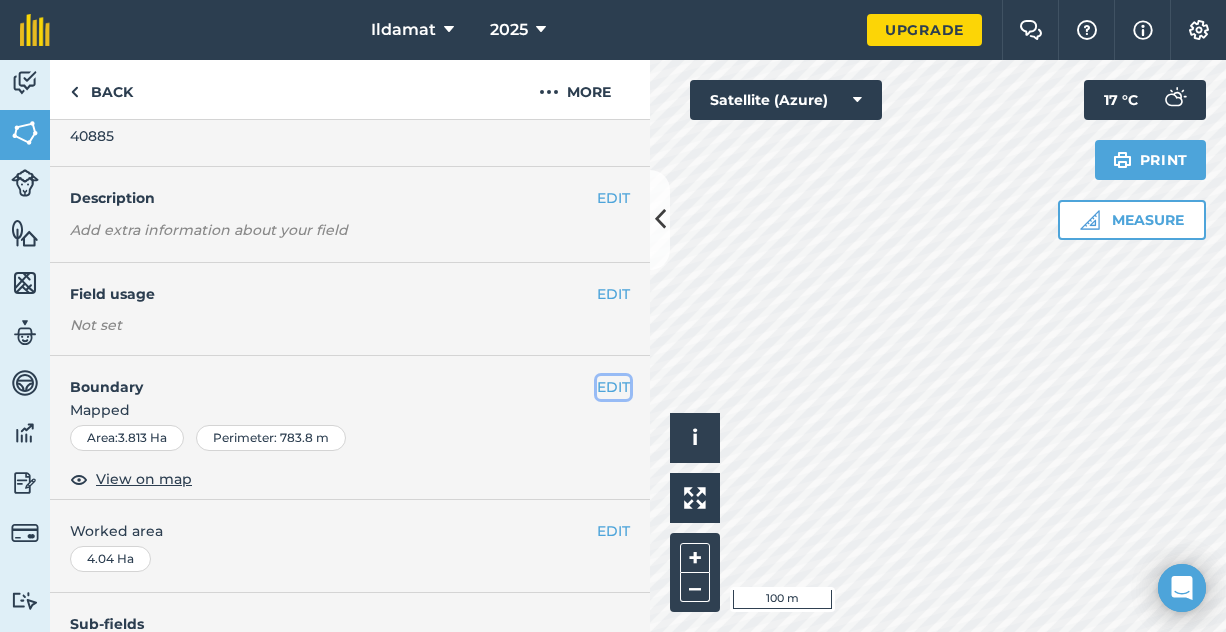 click on "EDIT" at bounding box center (613, 387) 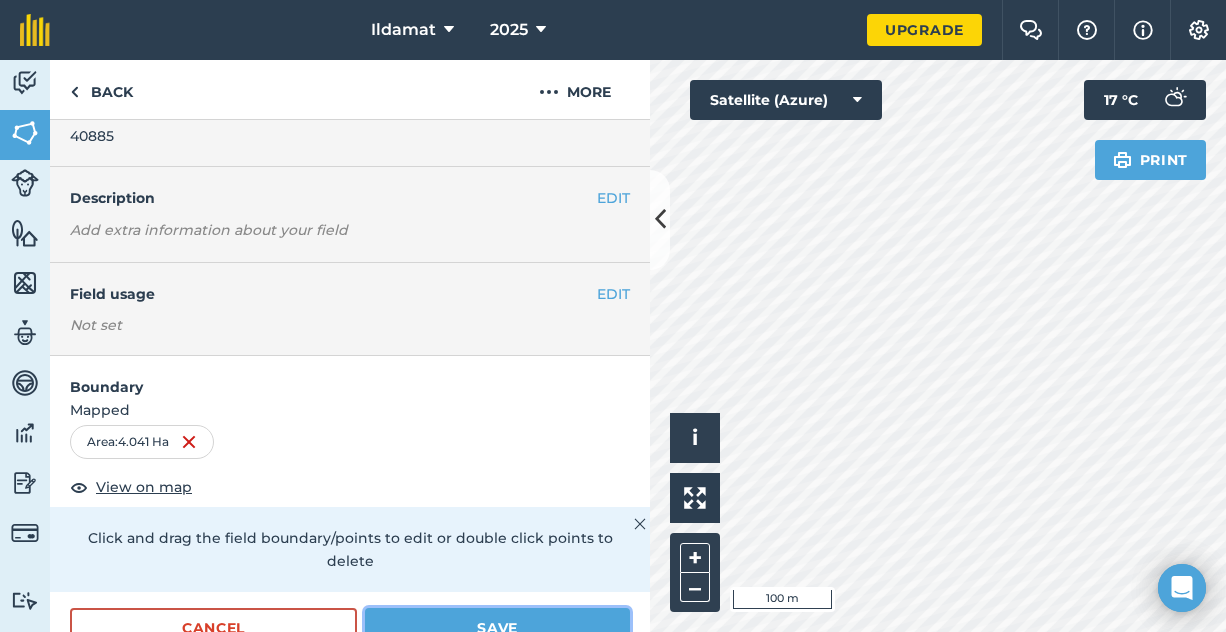 click on "Save" at bounding box center (497, 628) 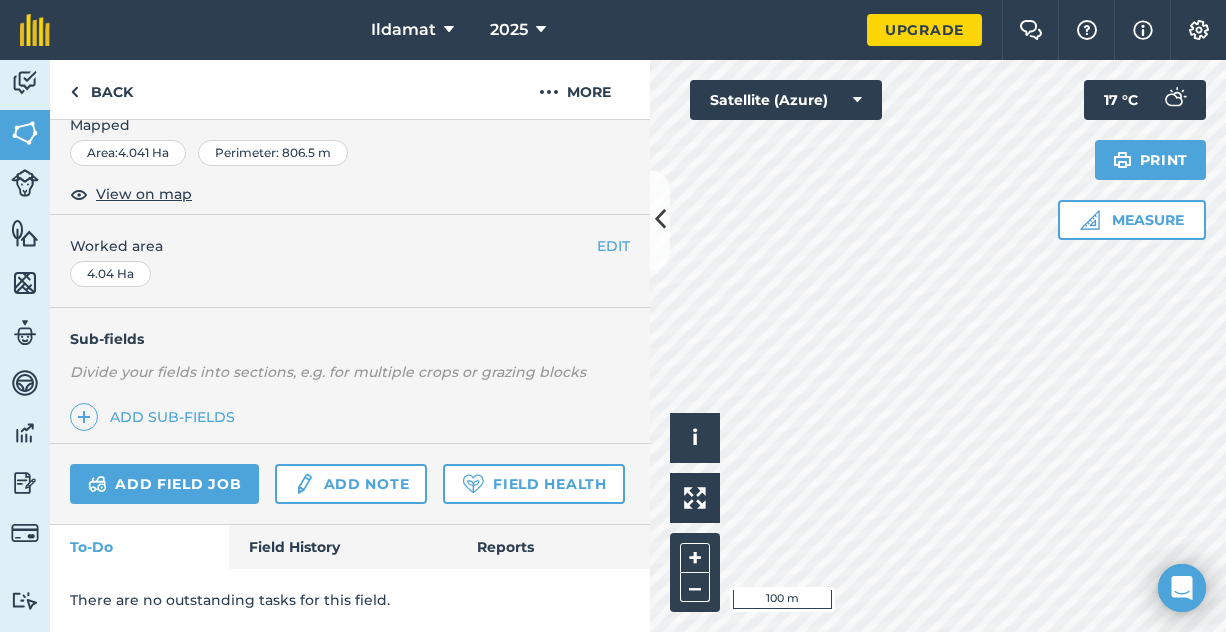 scroll, scrollTop: 382, scrollLeft: 0, axis: vertical 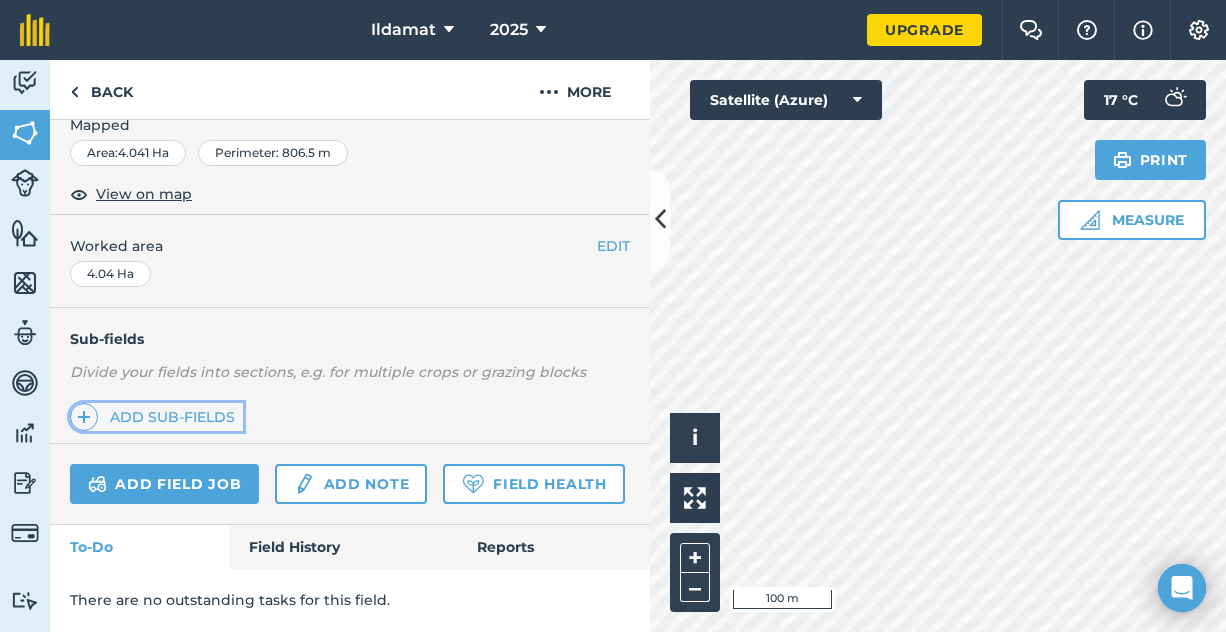 click on "Add sub-fields" at bounding box center [156, 417] 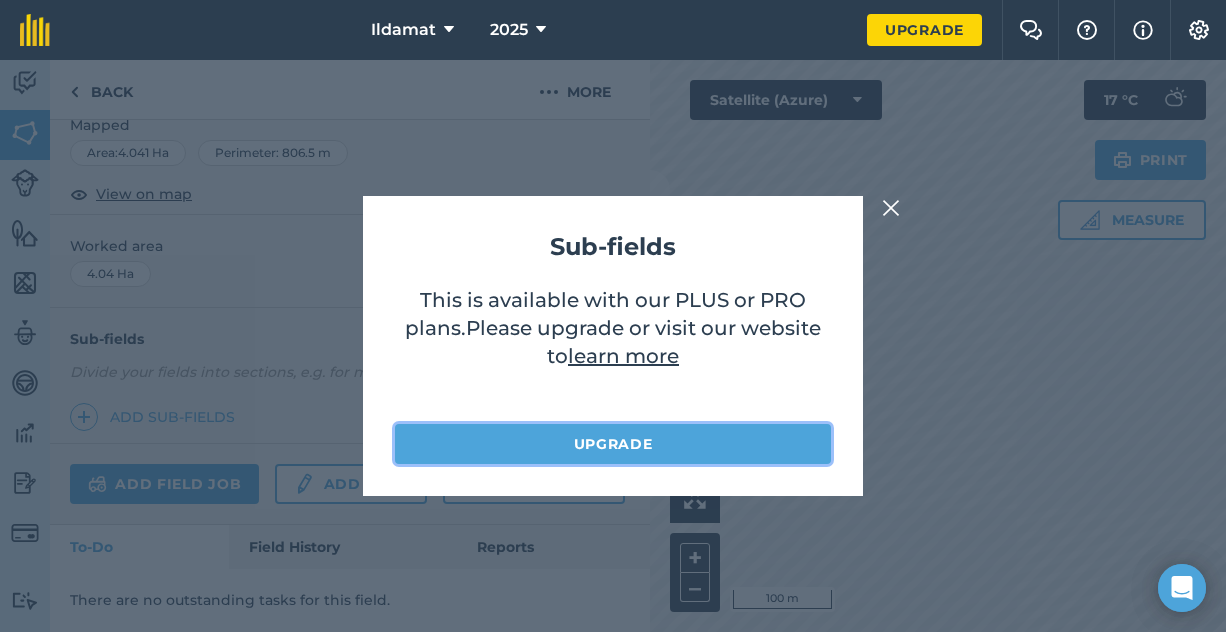 click on "Upgrade" at bounding box center (613, 444) 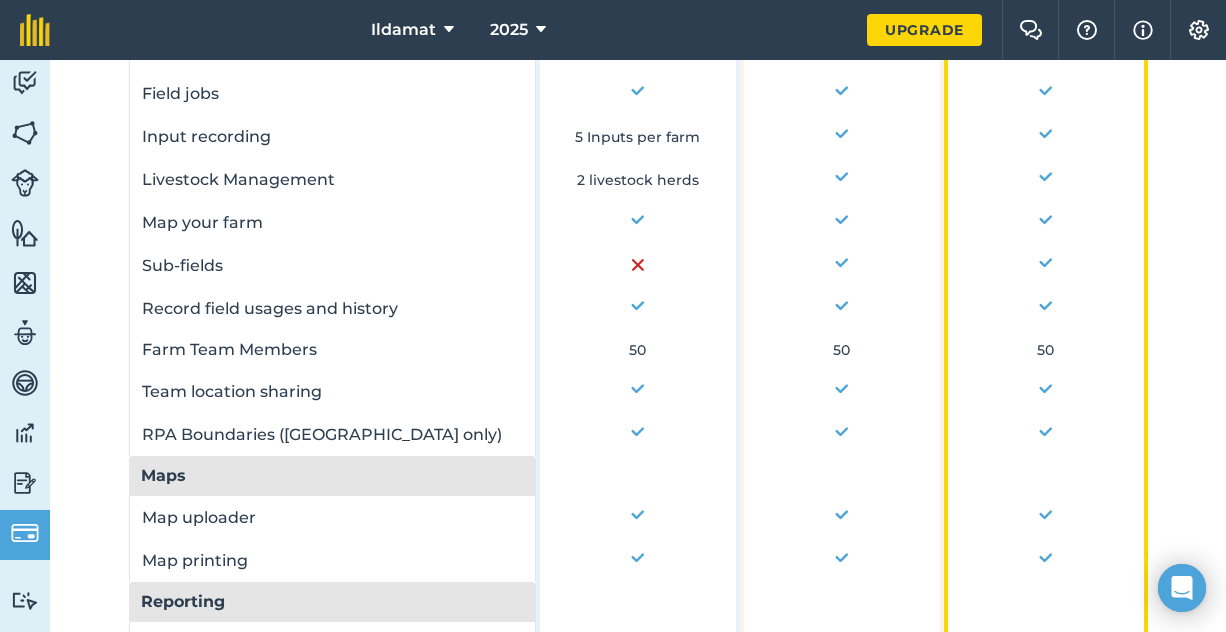 scroll, scrollTop: 0, scrollLeft: 0, axis: both 